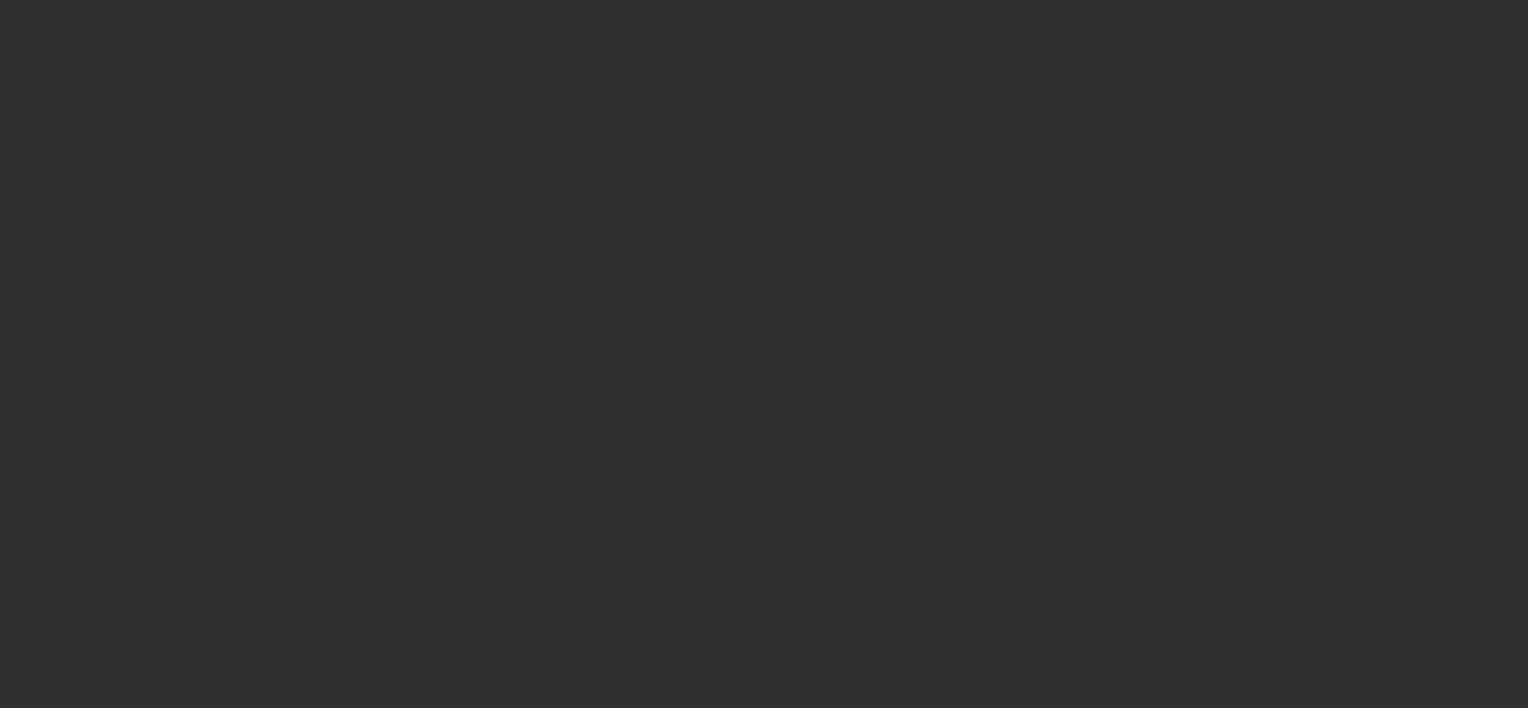 scroll, scrollTop: 0, scrollLeft: 0, axis: both 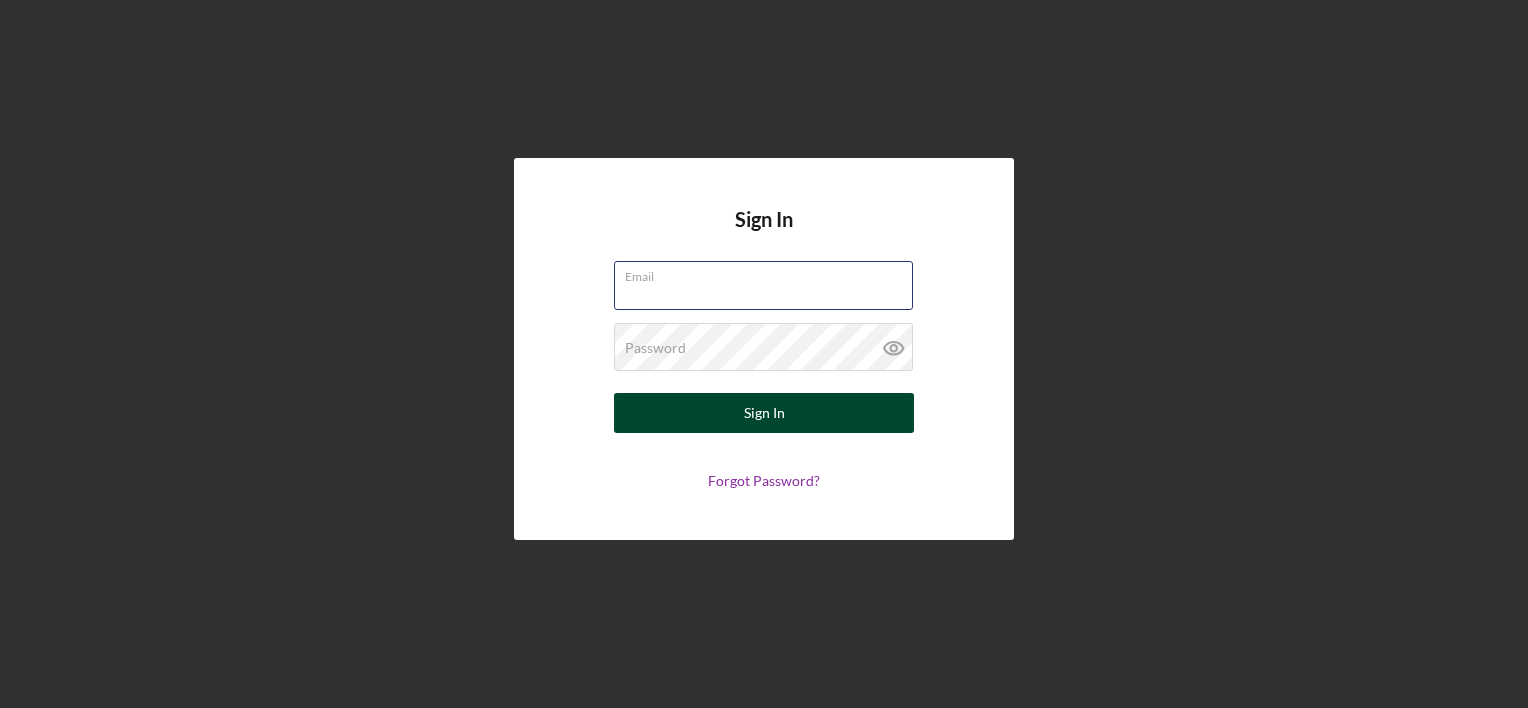 type on "locopetcareclub@gmail.com" 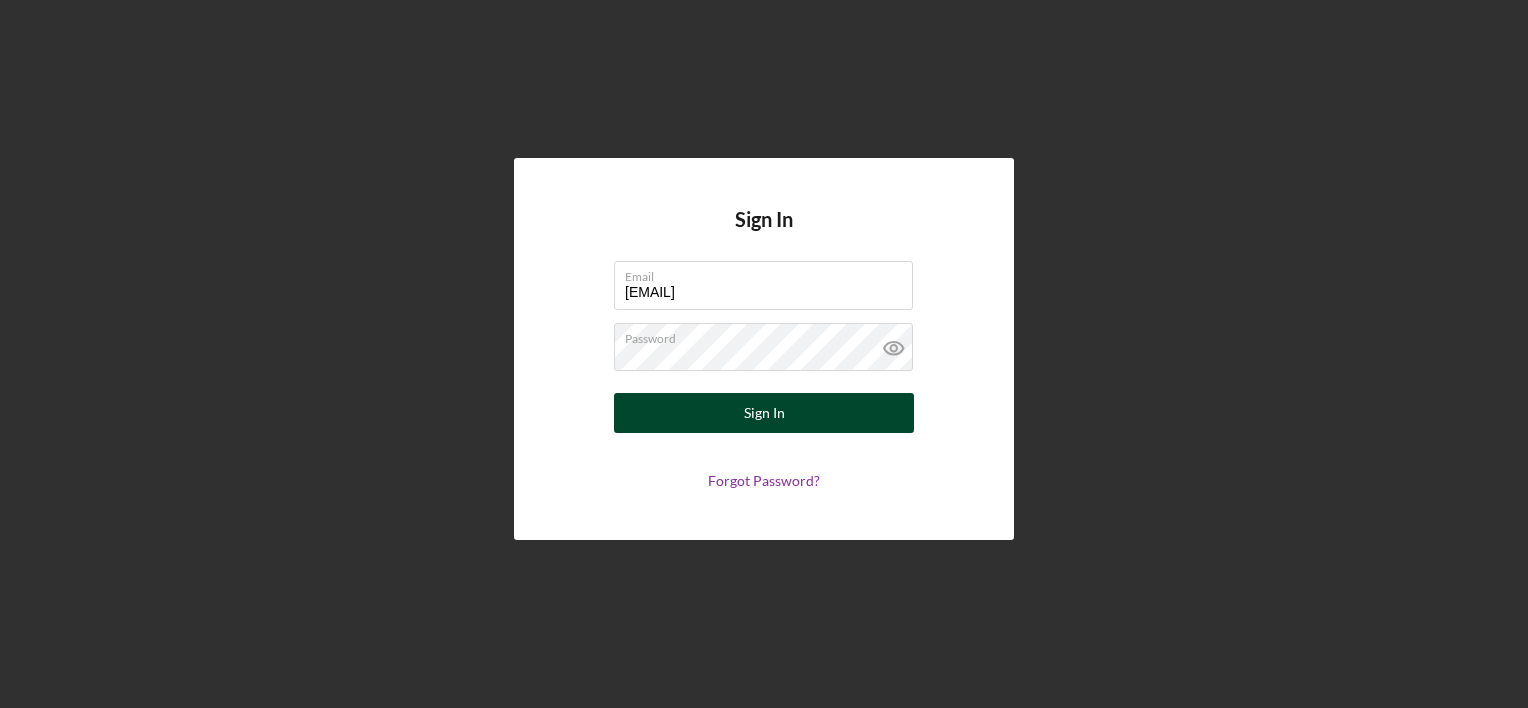 click on "Sign In" at bounding box center [764, 413] 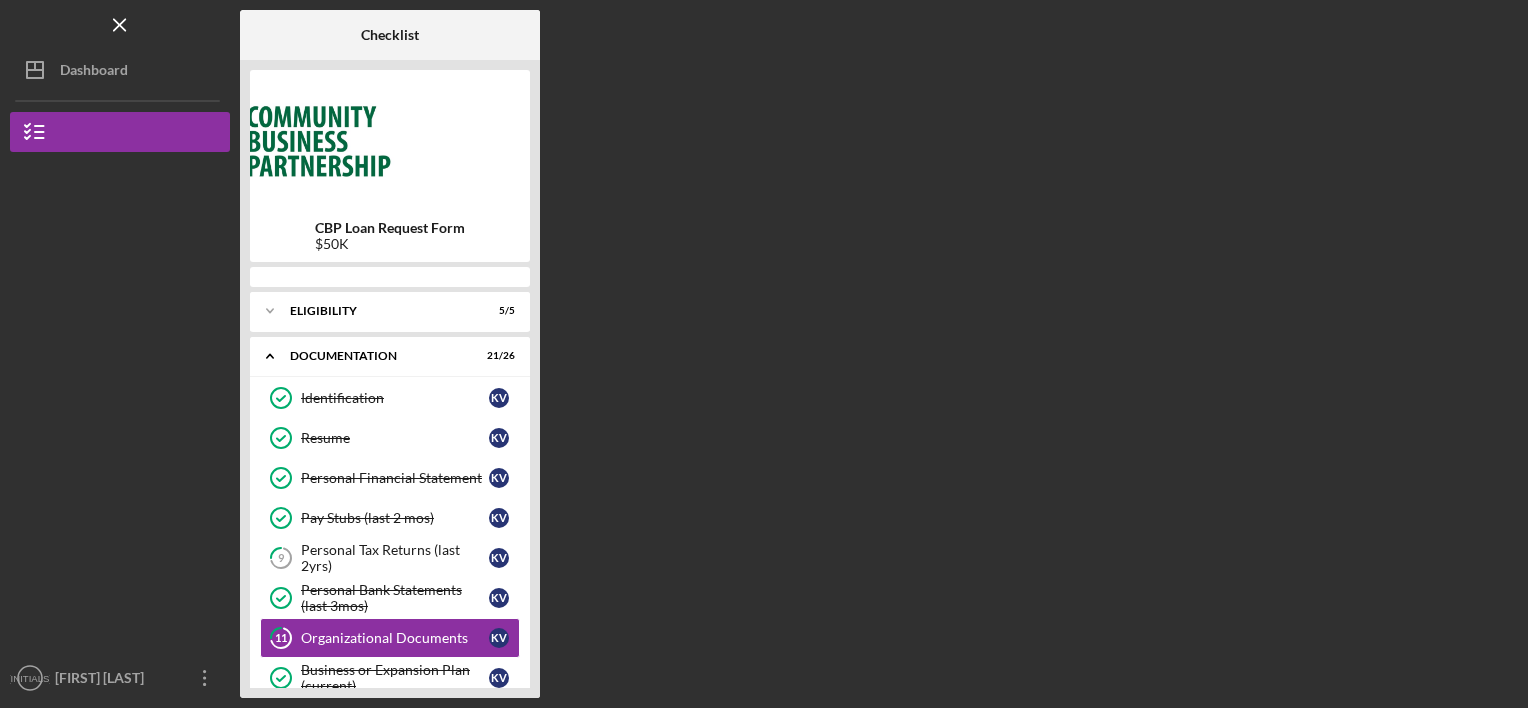 scroll, scrollTop: 145, scrollLeft: 0, axis: vertical 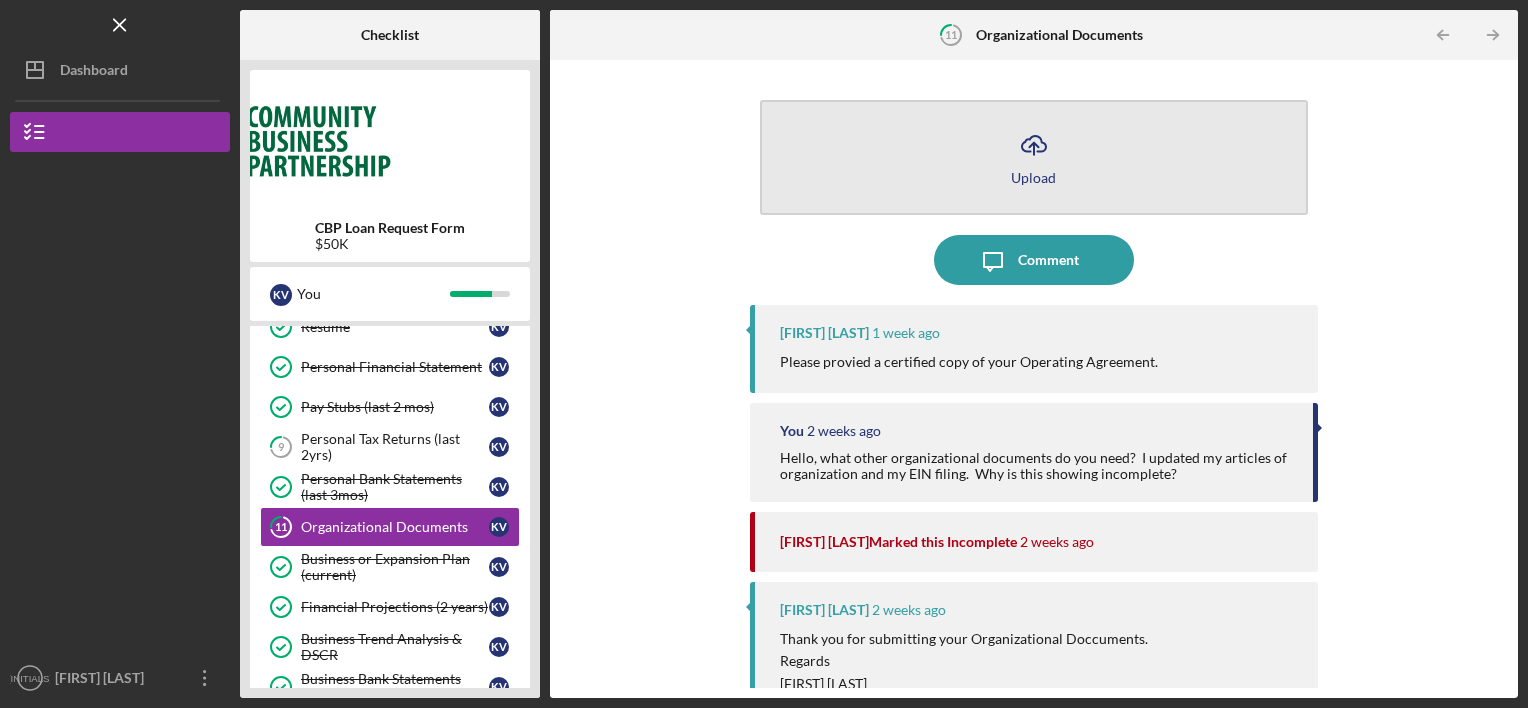 click on "Icon/Upload Upload" at bounding box center [1034, 157] 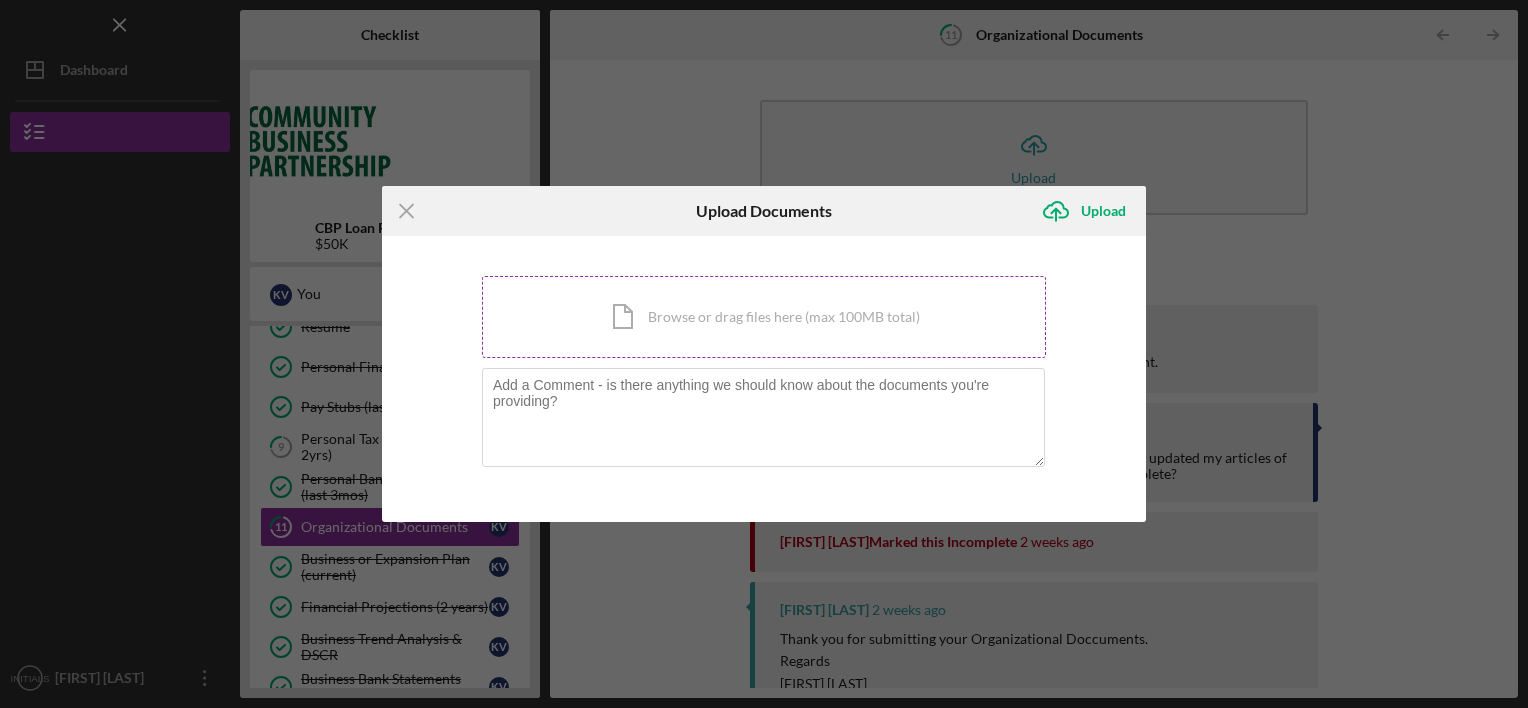 click on "Icon/Document Browse or drag files here (max 100MB total) Tap to choose files or take a photo" at bounding box center [764, 317] 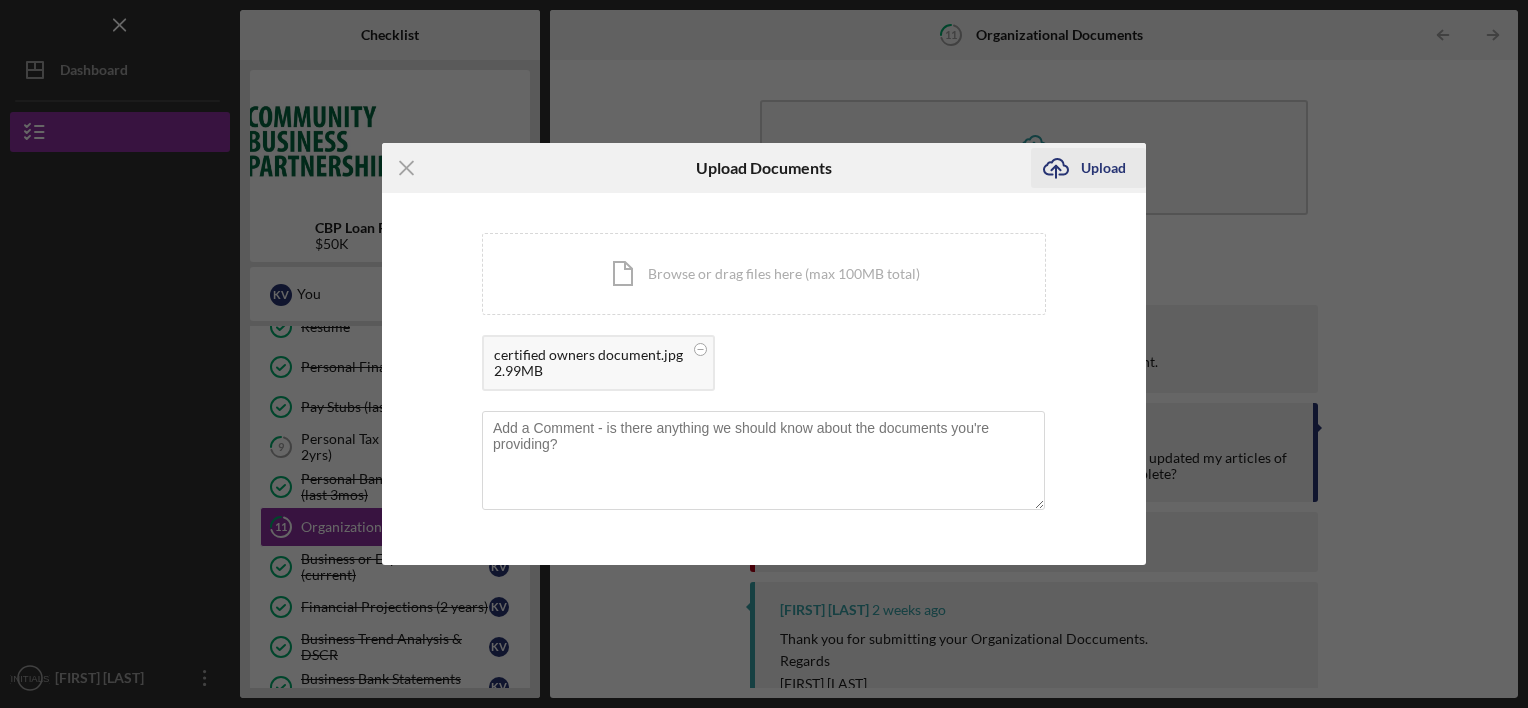click on "Upload" at bounding box center (1103, 168) 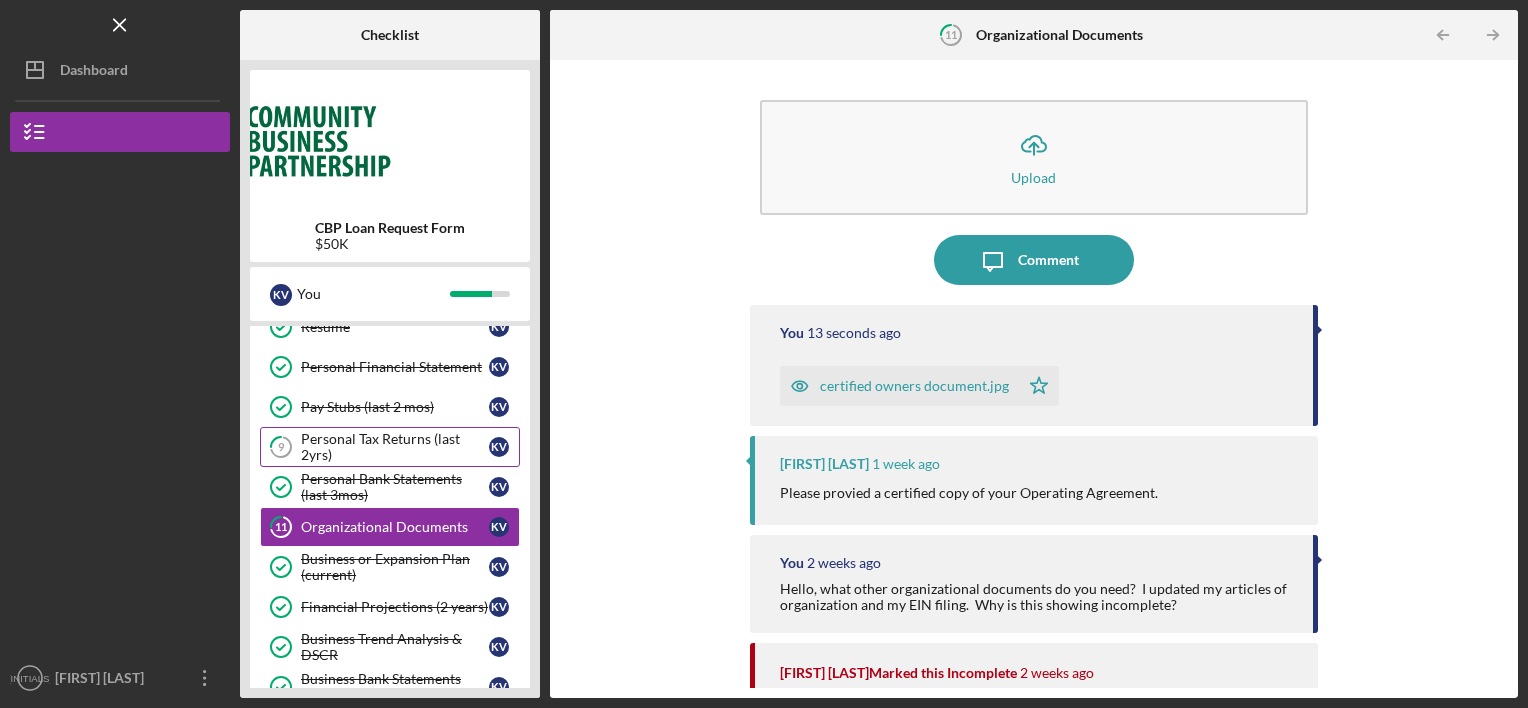 click on "9 Personal Tax Returns (last 2yrs) K V" at bounding box center [390, 447] 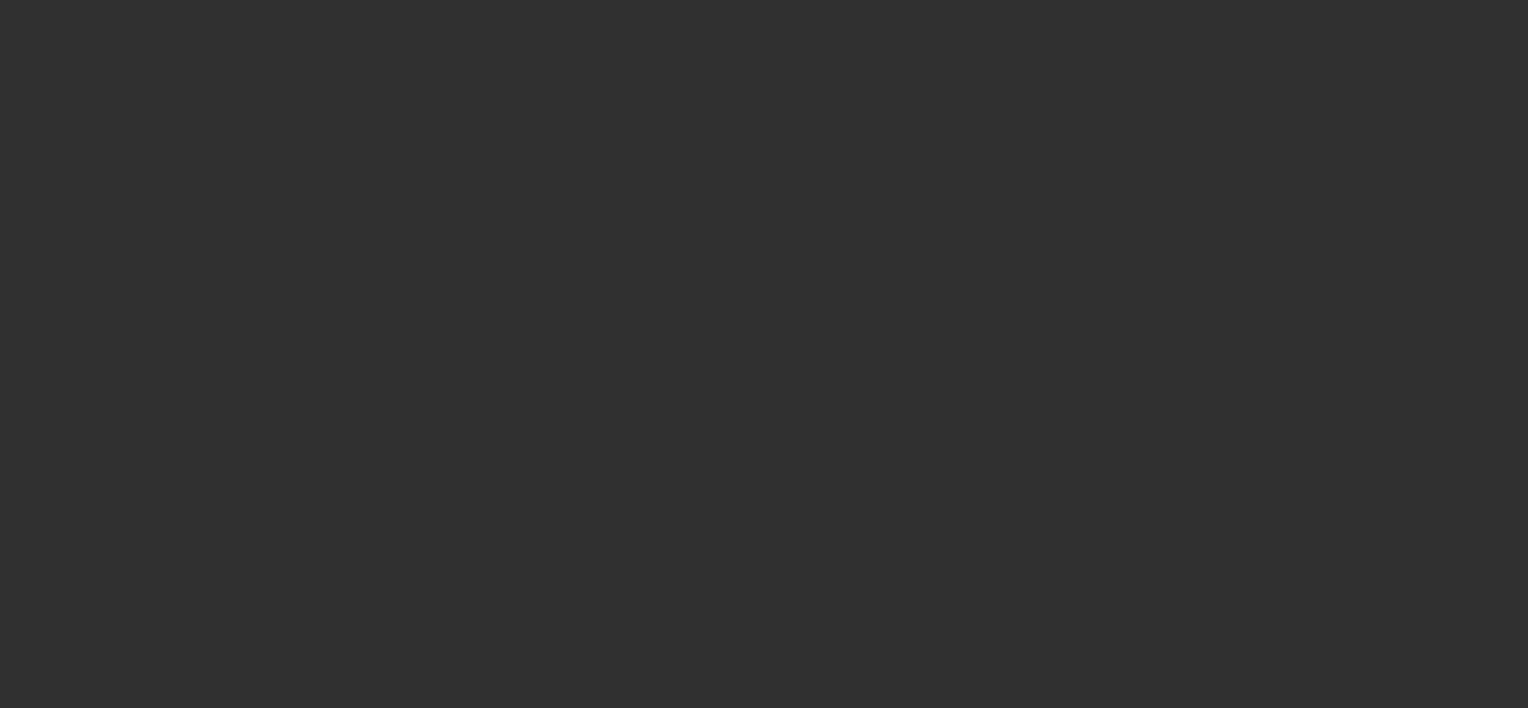scroll, scrollTop: 0, scrollLeft: 0, axis: both 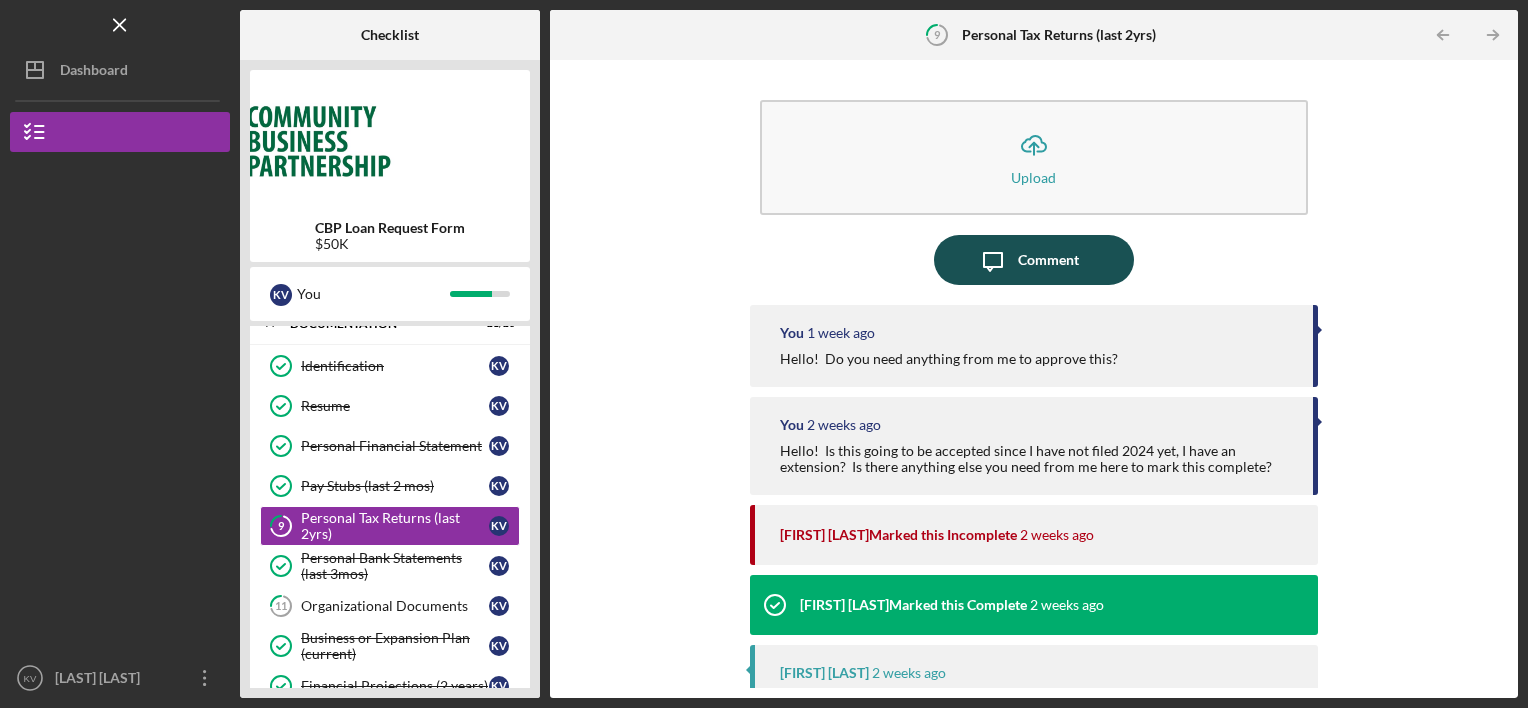 click on "Comment" at bounding box center (1048, 260) 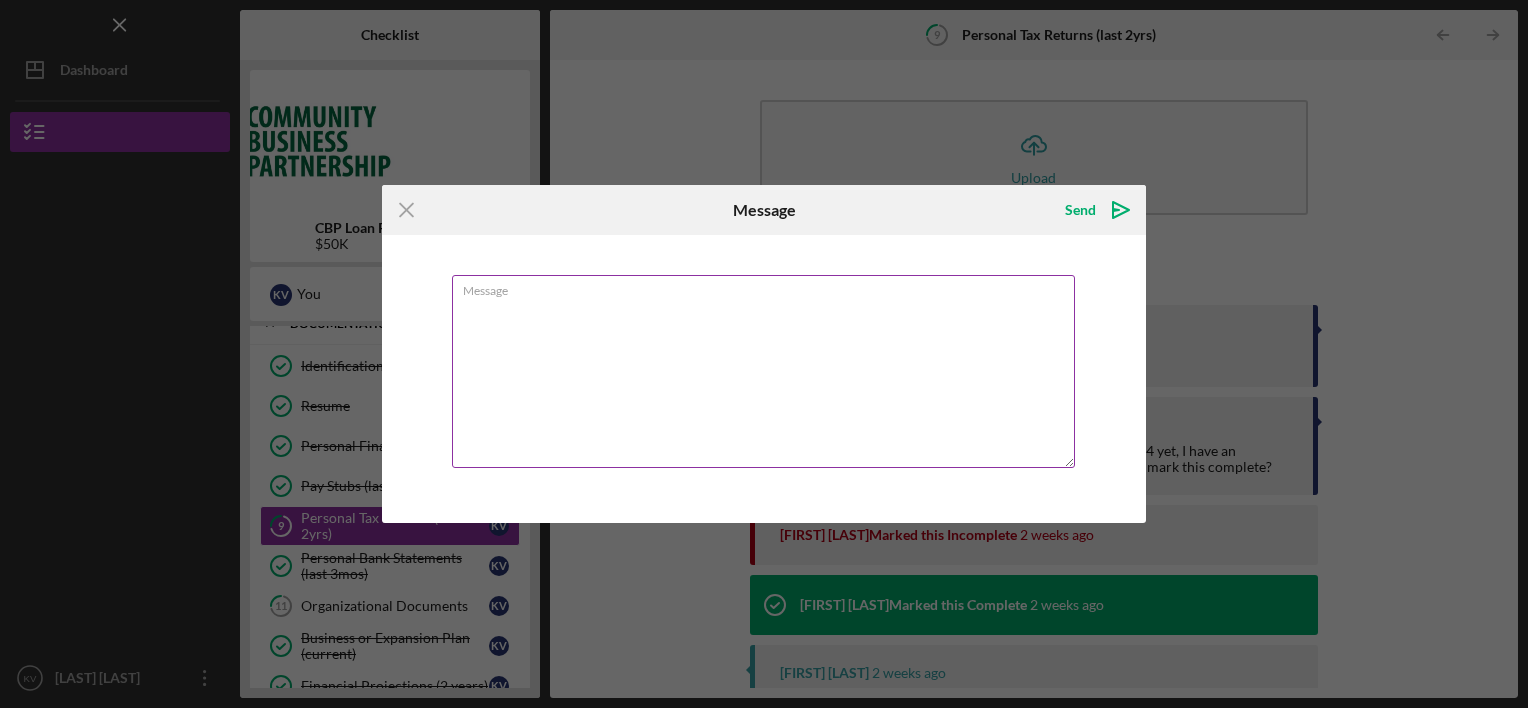click on "Message" at bounding box center [763, 371] 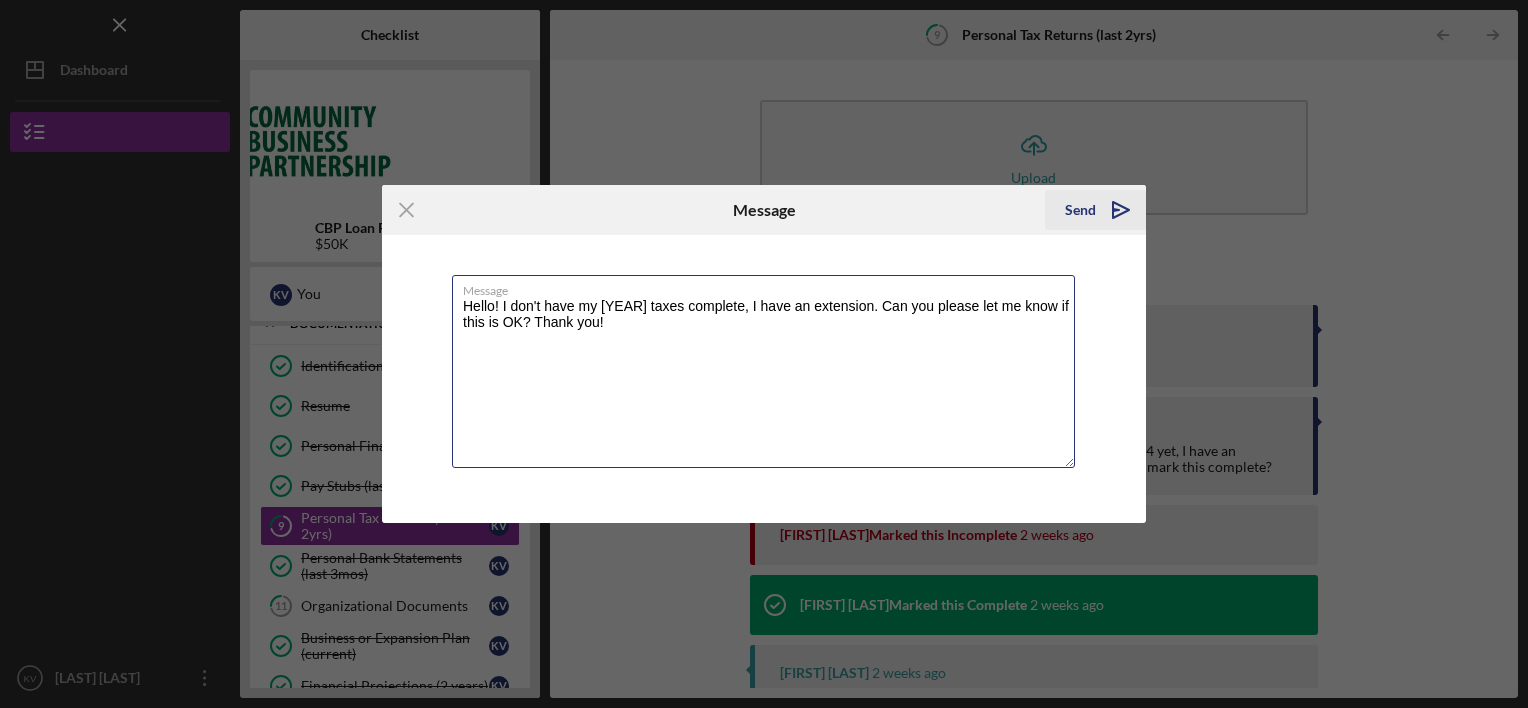 type on "Hello! I don't have my [YEAR] taxes complete, I have an extension. Can you please let me know if this is OK? Thank you!" 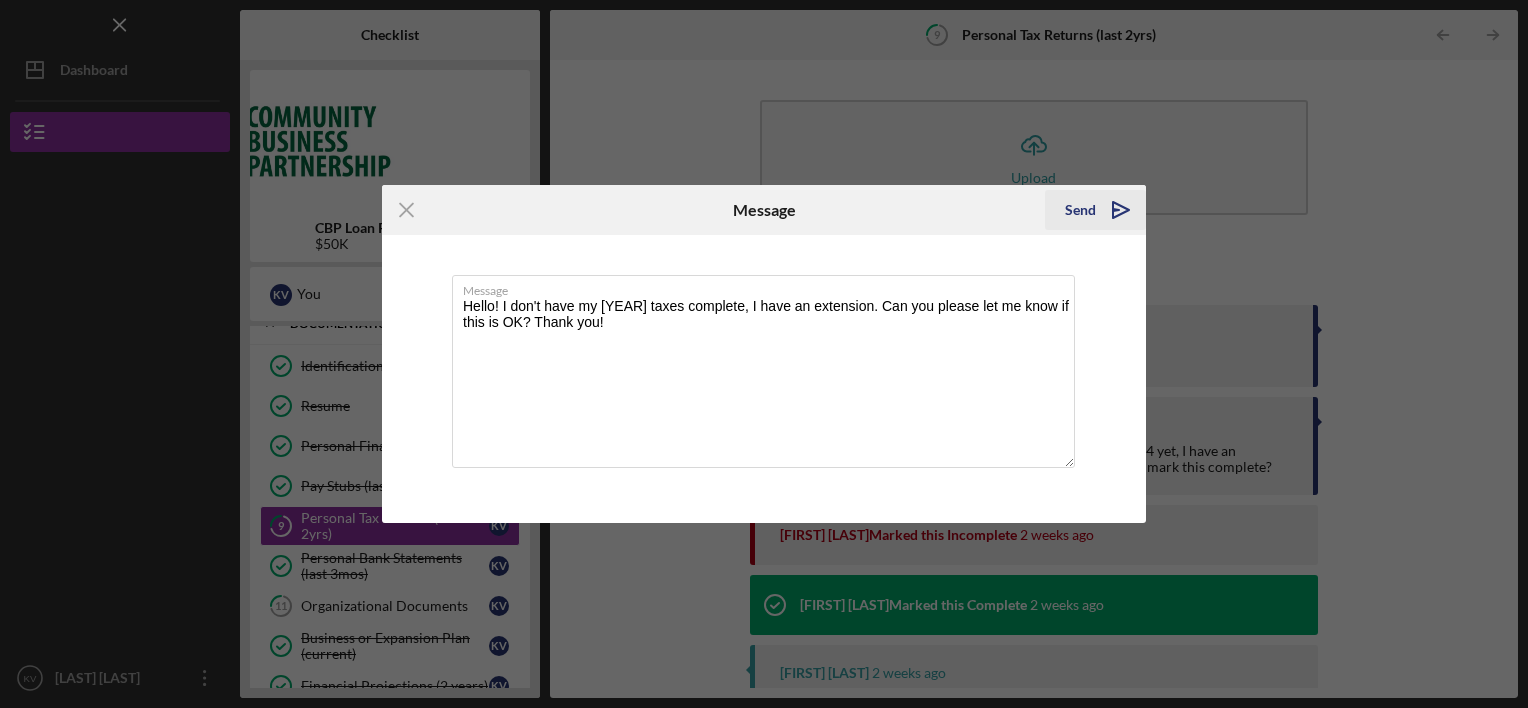 click on "Send" at bounding box center [1080, 210] 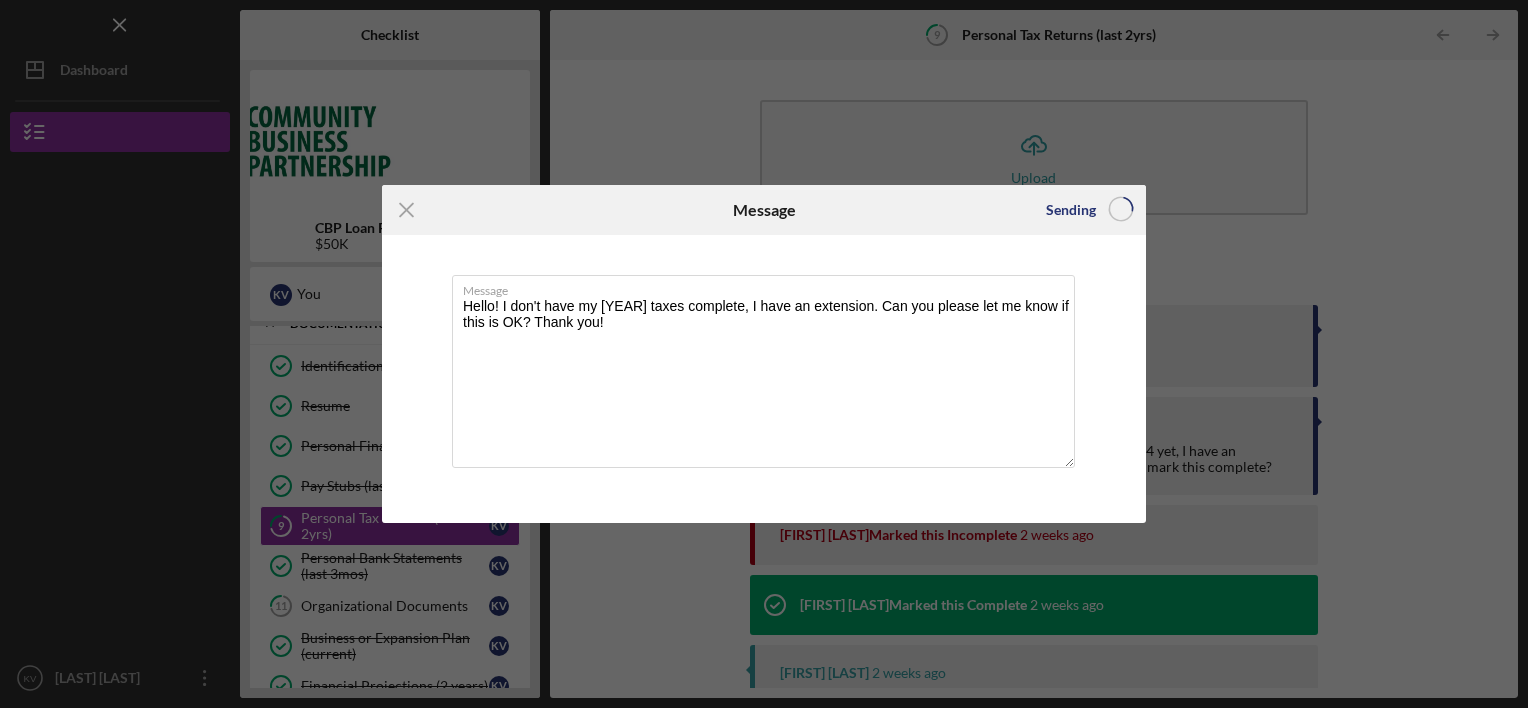 type 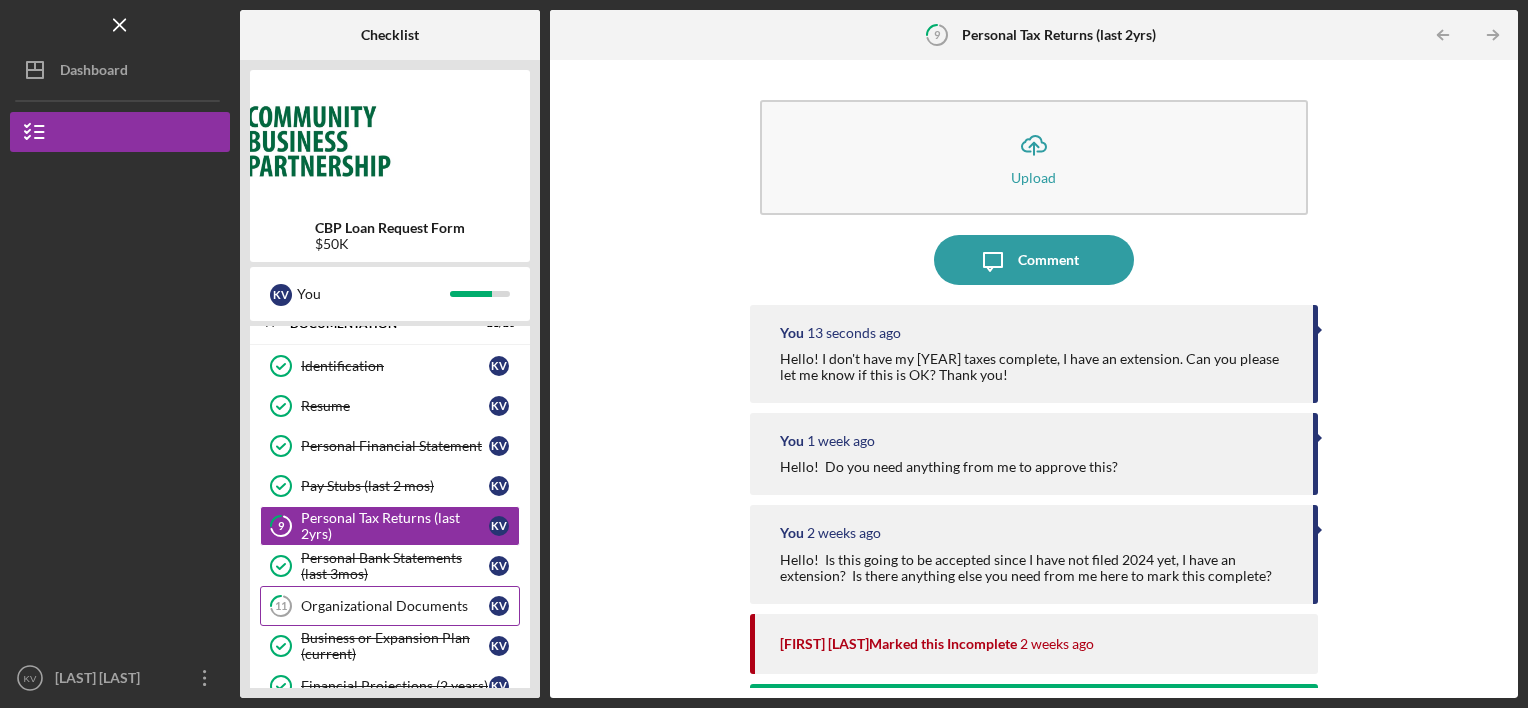 click on "Organizational Documents" at bounding box center (395, 606) 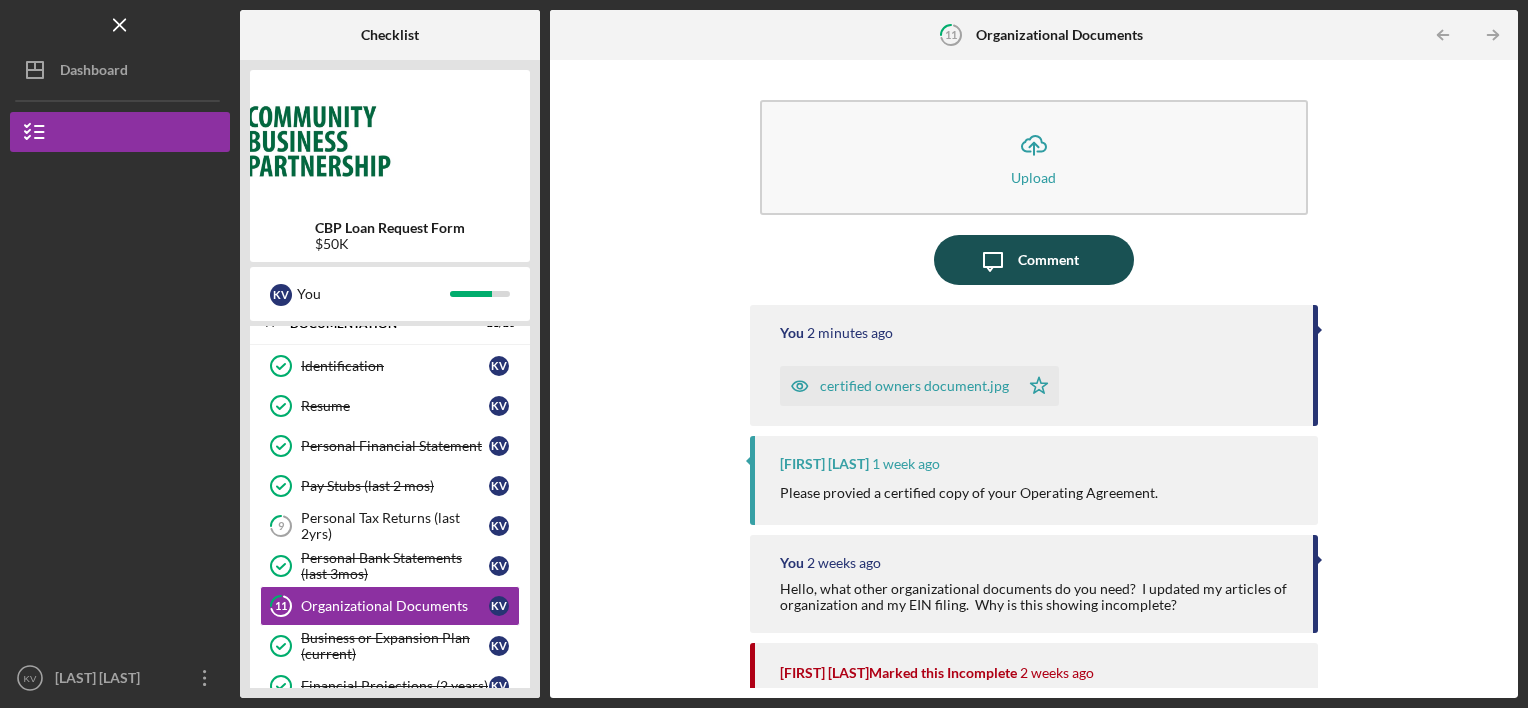 click on "Comment" at bounding box center [1048, 260] 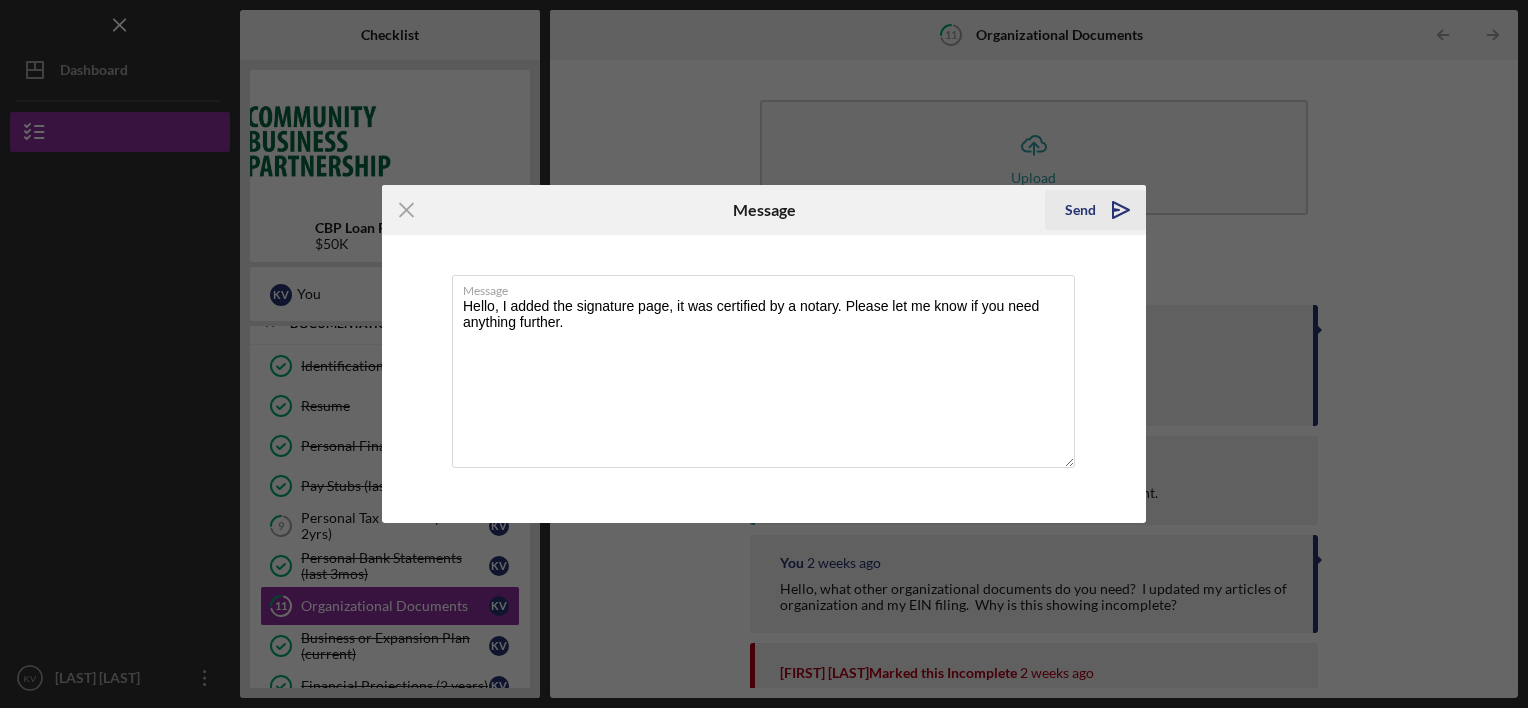 type on "Hello, I added the signature page, it was certified by a notary.  Please let me know if you need anything further." 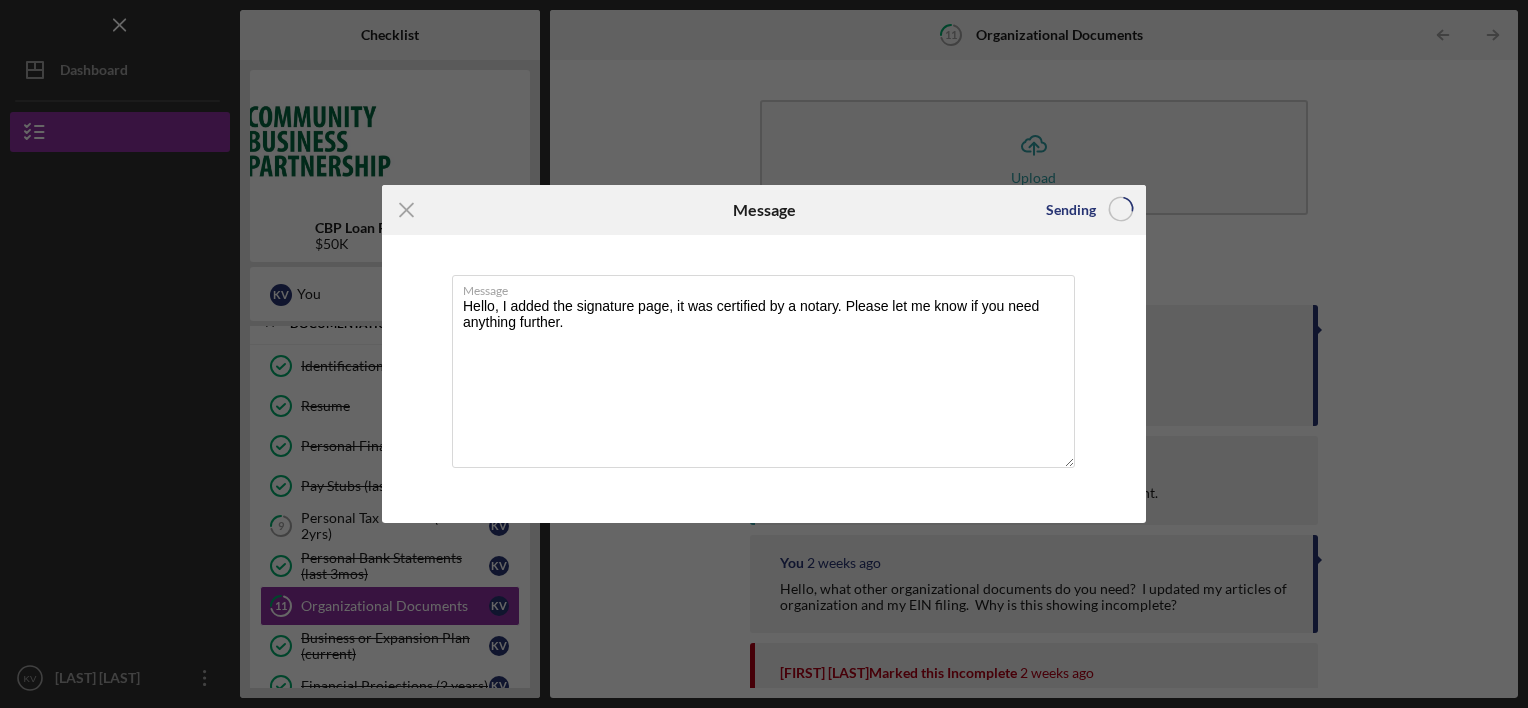 type 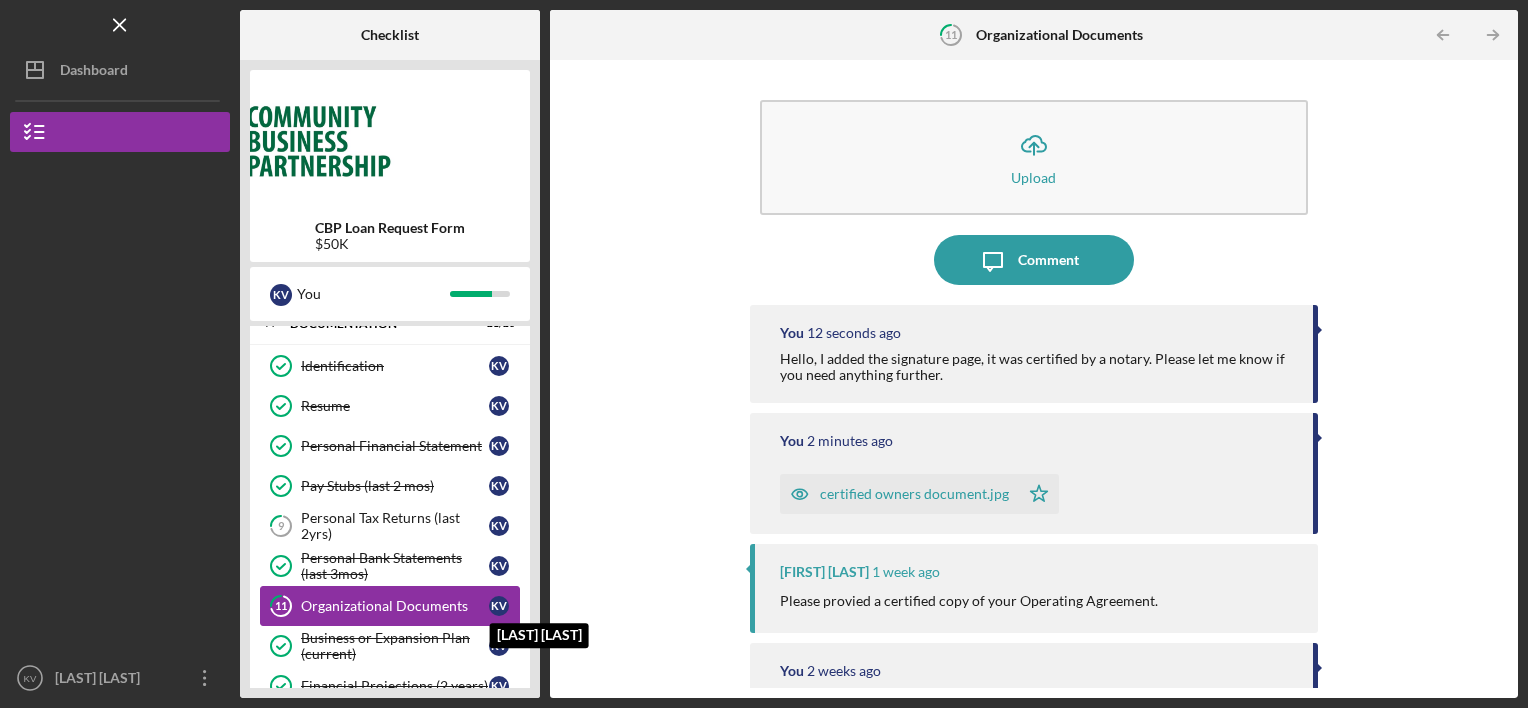 click on "K V" at bounding box center (504, 606) 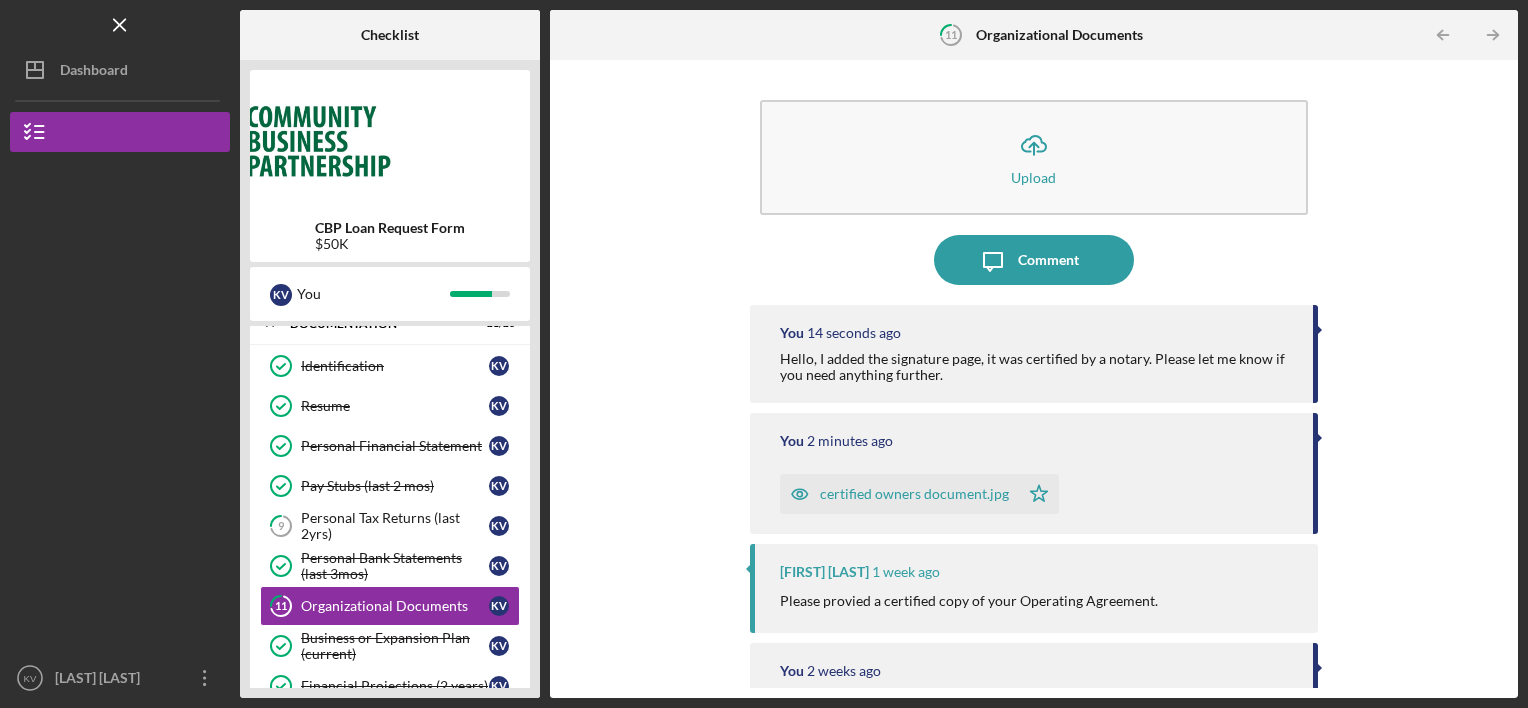 click on "CBP Loan Request Form  $50K K V You Icon/Expander Eligibility 5 / 5 Icon/Expander Documentation 21 / 26 Identification Identification K V Resume Resume K V Personal Financial Statement  Personal Financial Statement  K V Pay Stubs (last 2 mos) Pay Stubs (last 2 mos) K V 9 Personal Tax Returns (last 2yrs) K V Personal Bank Statements (last 3mos) Personal Bank Statements (last 3mos) K V 11 Organizational Documents K V Business  or Expansion Plan (current) Business  or Expansion Plan (current) K V Financial Projections (2 years) Financial Projections (2 years) K V Business Trend Analysis & DSCR Business Trend Analysis & DSCR K V Business Bank Statements (last 3mos) Business Bank Statements (last 3mos) K V Business Tax Returns (last 2yrs) Business Tax Returns (last 2yrs) K V Current Income Statement or Profit  & Loss (YTD) Current Income Statement or Profit  & Loss (YTD) K V Current Balance Sheet  Current Balance Sheet  K V Income Statement or Profit & Loss (last 2yrs) Income Statement or Profit & Loss (last 2yrs)" at bounding box center (390, 379) 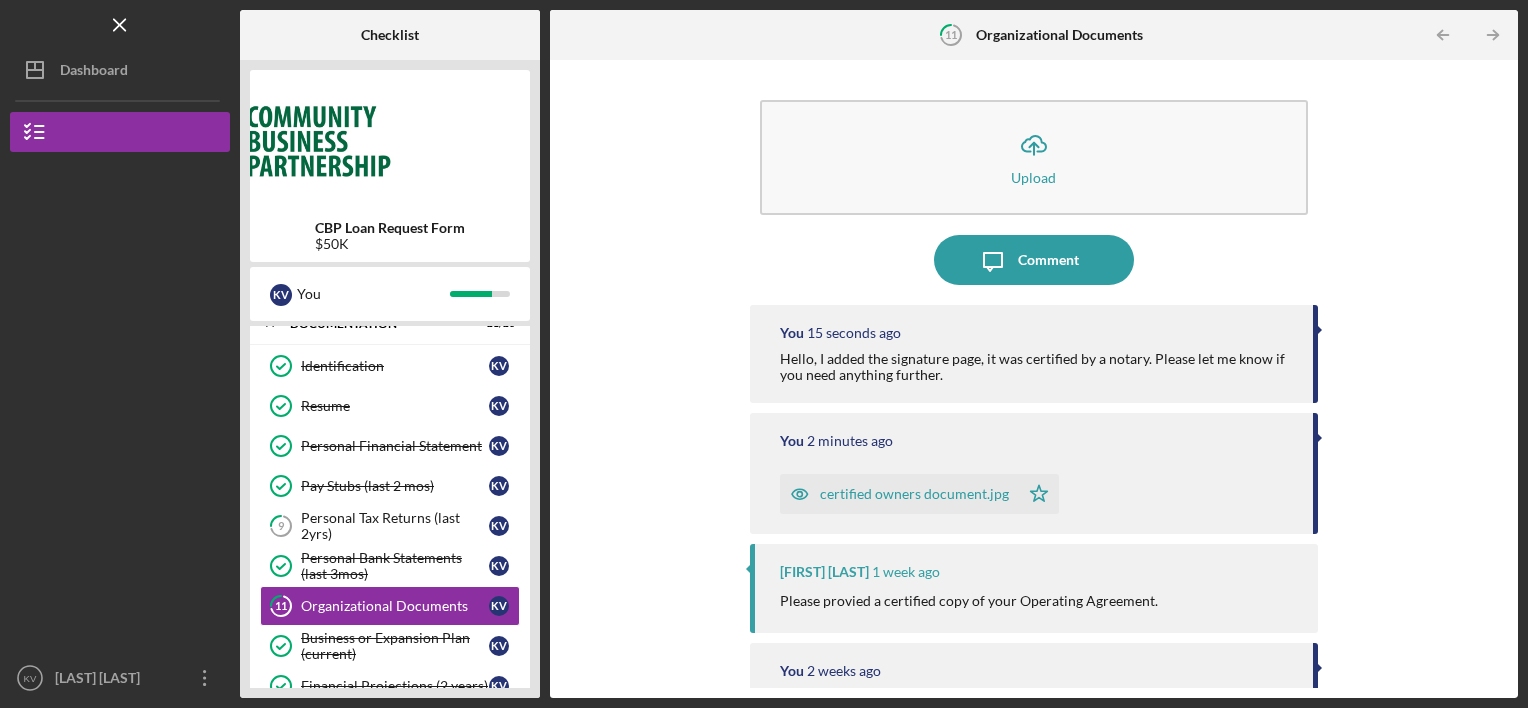 click on "CBP Loan Request Form  $50K K V You Icon/Expander Eligibility 5 / 5 Icon/Expander Documentation 21 / 26 Identification Identification K V Resume Resume K V Personal Financial Statement  Personal Financial Statement  K V Pay Stubs (last 2 mos) Pay Stubs (last 2 mos) K V 9 Personal Tax Returns (last 2yrs) K V Personal Bank Statements (last 3mos) Personal Bank Statements (last 3mos) K V 11 Organizational Documents K V Business  or Expansion Plan (current) Business  or Expansion Plan (current) K V Financial Projections (2 years) Financial Projections (2 years) K V Business Trend Analysis & DSCR Business Trend Analysis & DSCR K V Business Bank Statements (last 3mos) Business Bank Statements (last 3mos) K V Business Tax Returns (last 2yrs) Business Tax Returns (last 2yrs) K V Current Income Statement or Profit  & Loss (YTD) Current Income Statement or Profit  & Loss (YTD) K V Current Balance Sheet  Current Balance Sheet  K V Income Statement or Profit & Loss (last 2yrs) Income Statement or Profit & Loss (last 2yrs)" at bounding box center (390, 379) 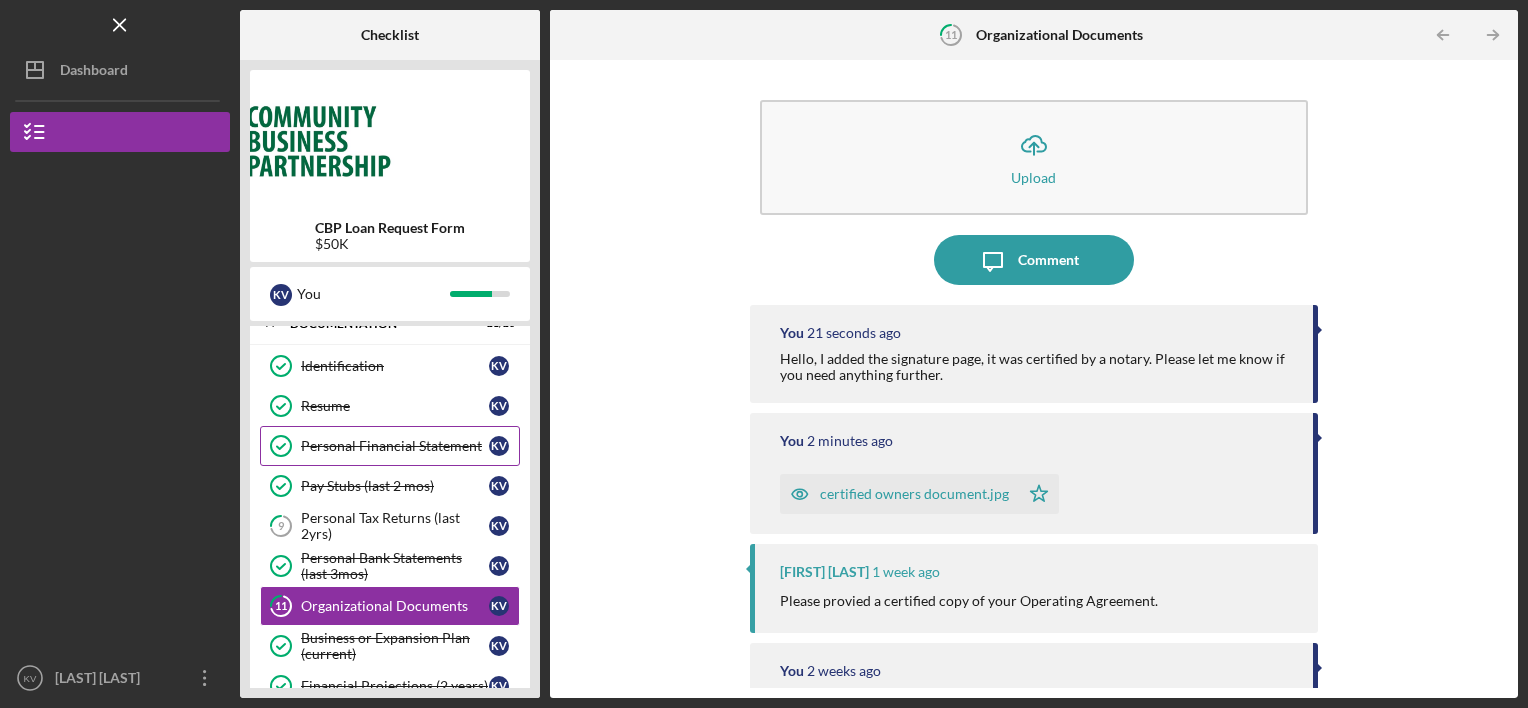 click on "Personal Financial Statement  Personal Financial Statement  K V" at bounding box center (390, 446) 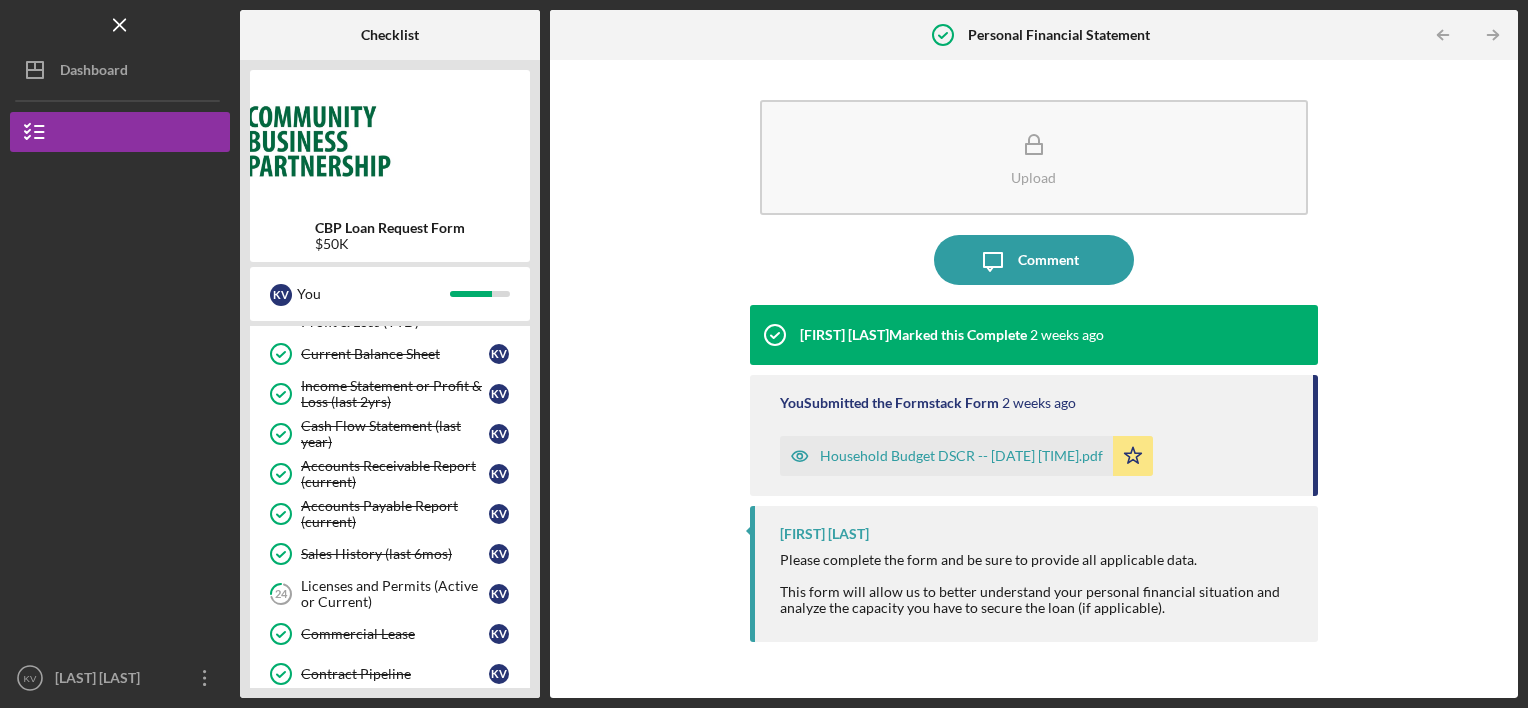 scroll, scrollTop: 786, scrollLeft: 0, axis: vertical 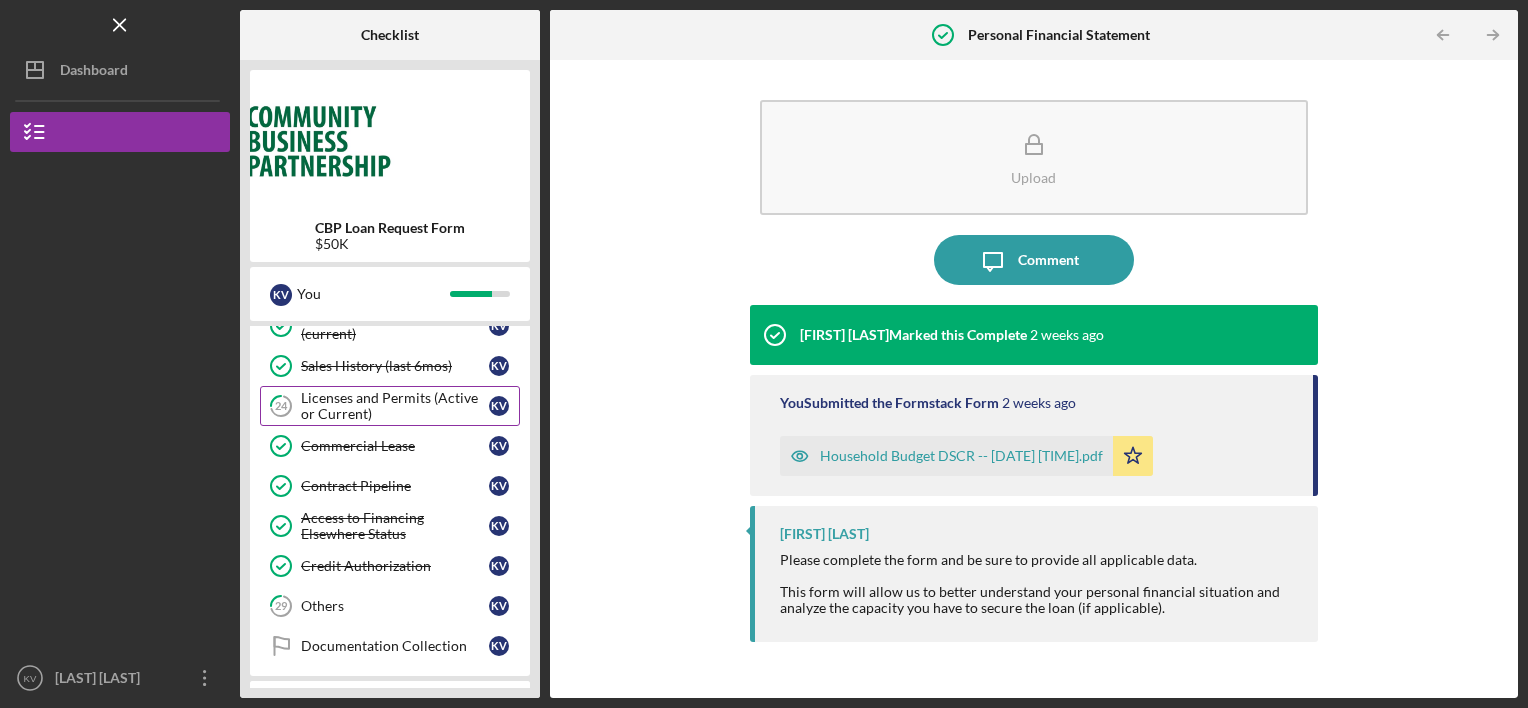 click on "Licenses and Permits (Active or Current)" at bounding box center (395, 406) 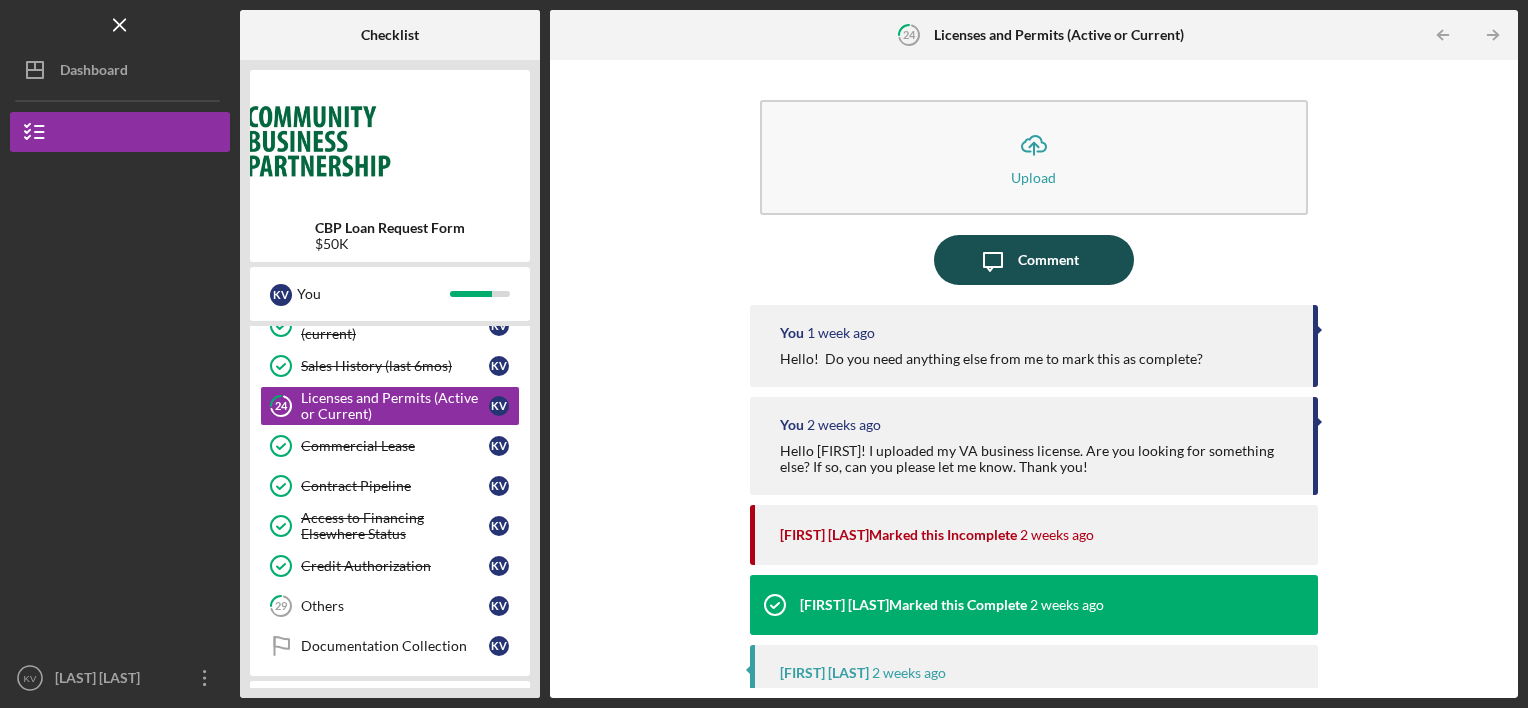 click on "Comment" at bounding box center (1048, 260) 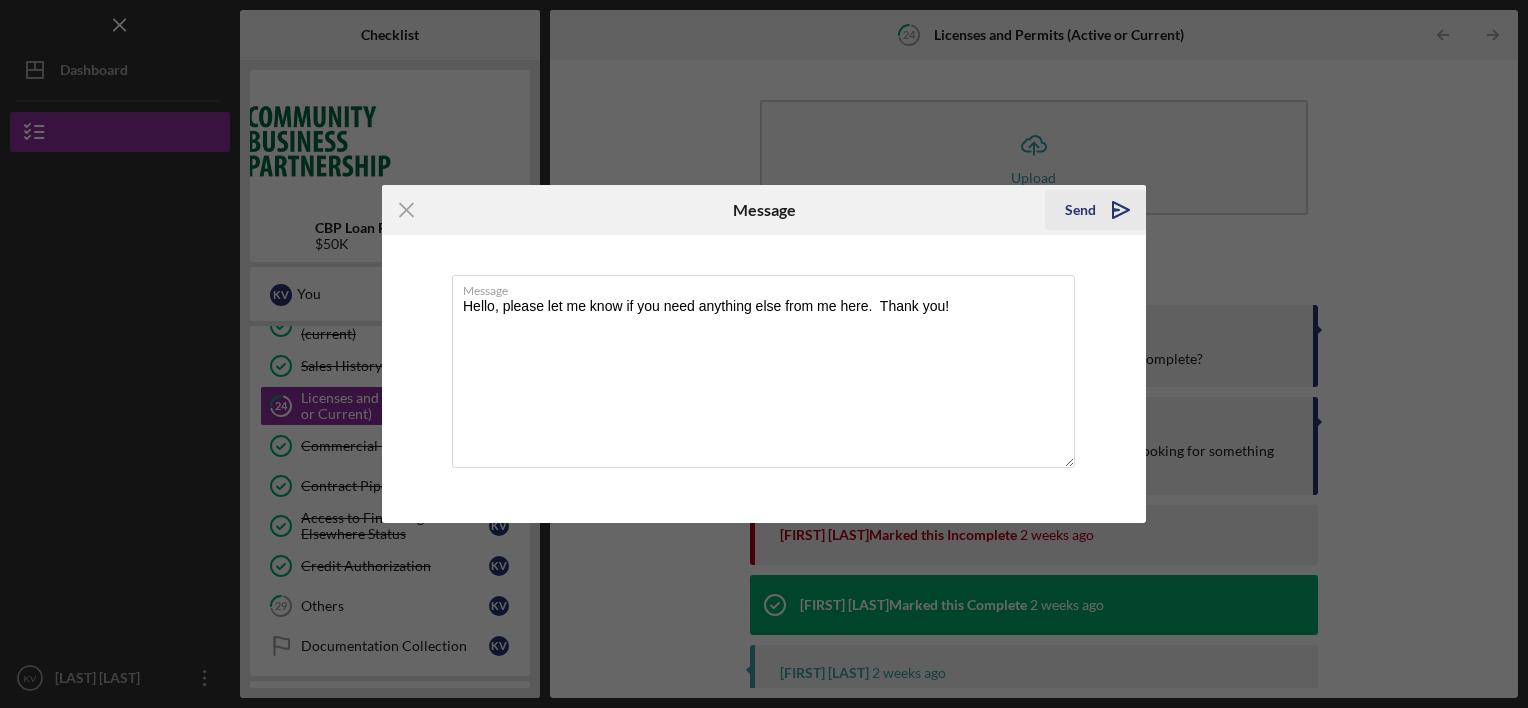 type on "Hello, please let me know if you need anything else from me here.  Thank you!" 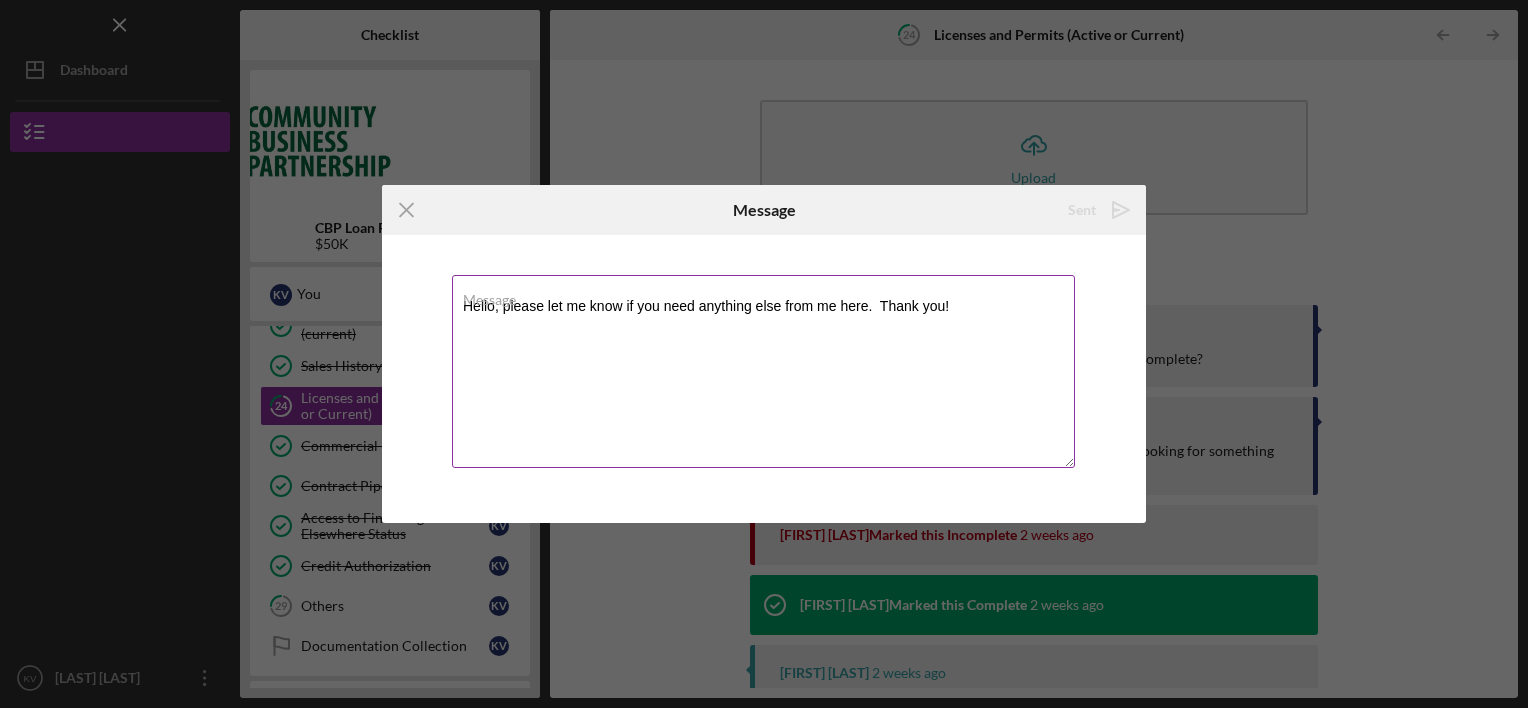 type 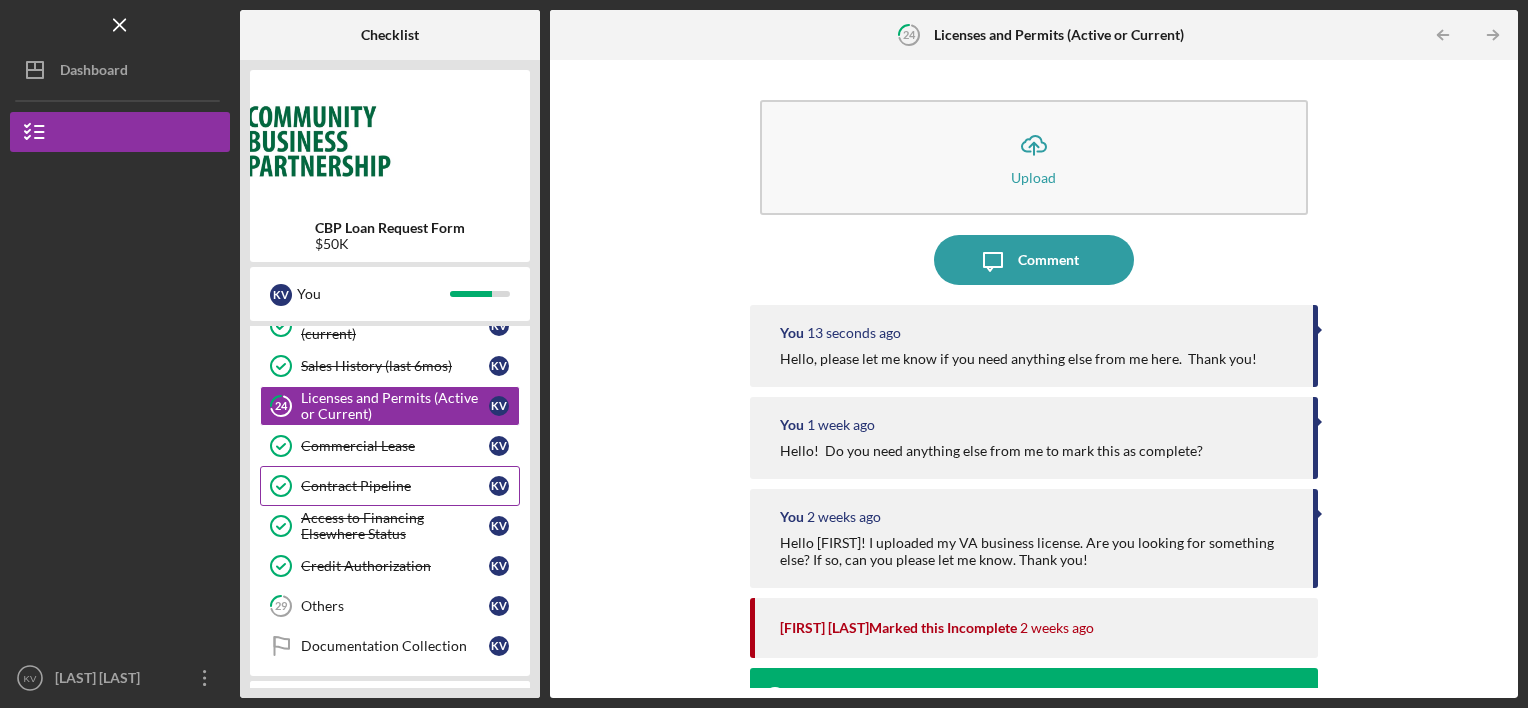 type 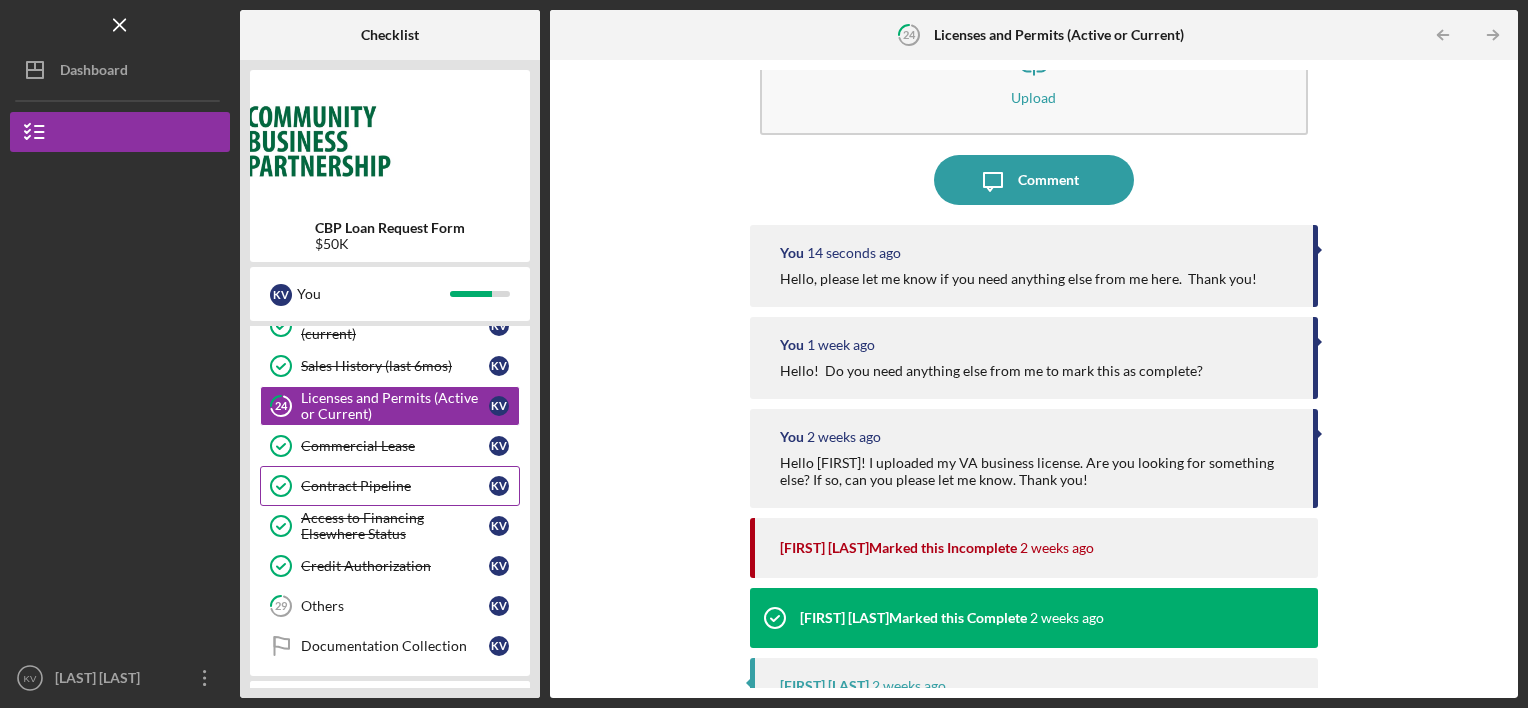 scroll, scrollTop: 120, scrollLeft: 0, axis: vertical 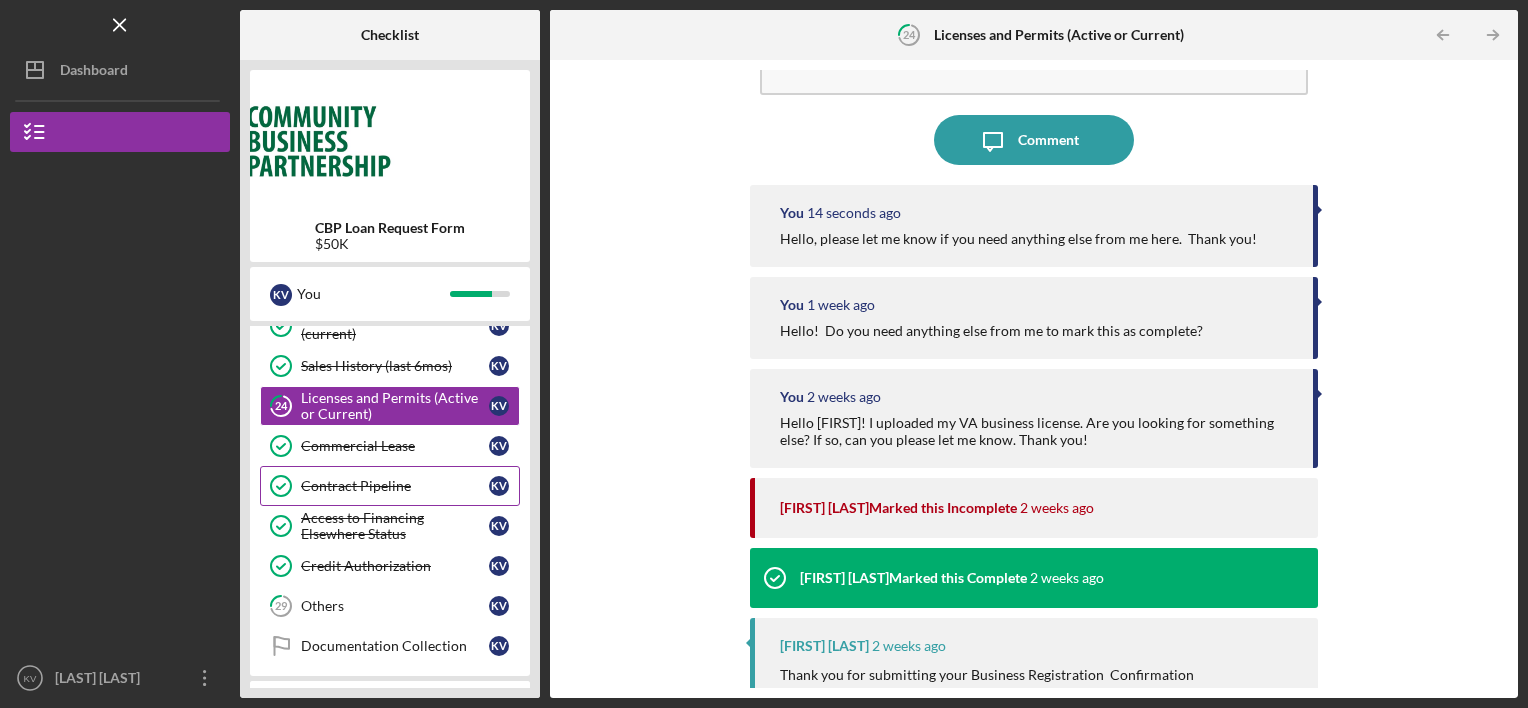 click on "Contract Pipeline" at bounding box center (395, 486) 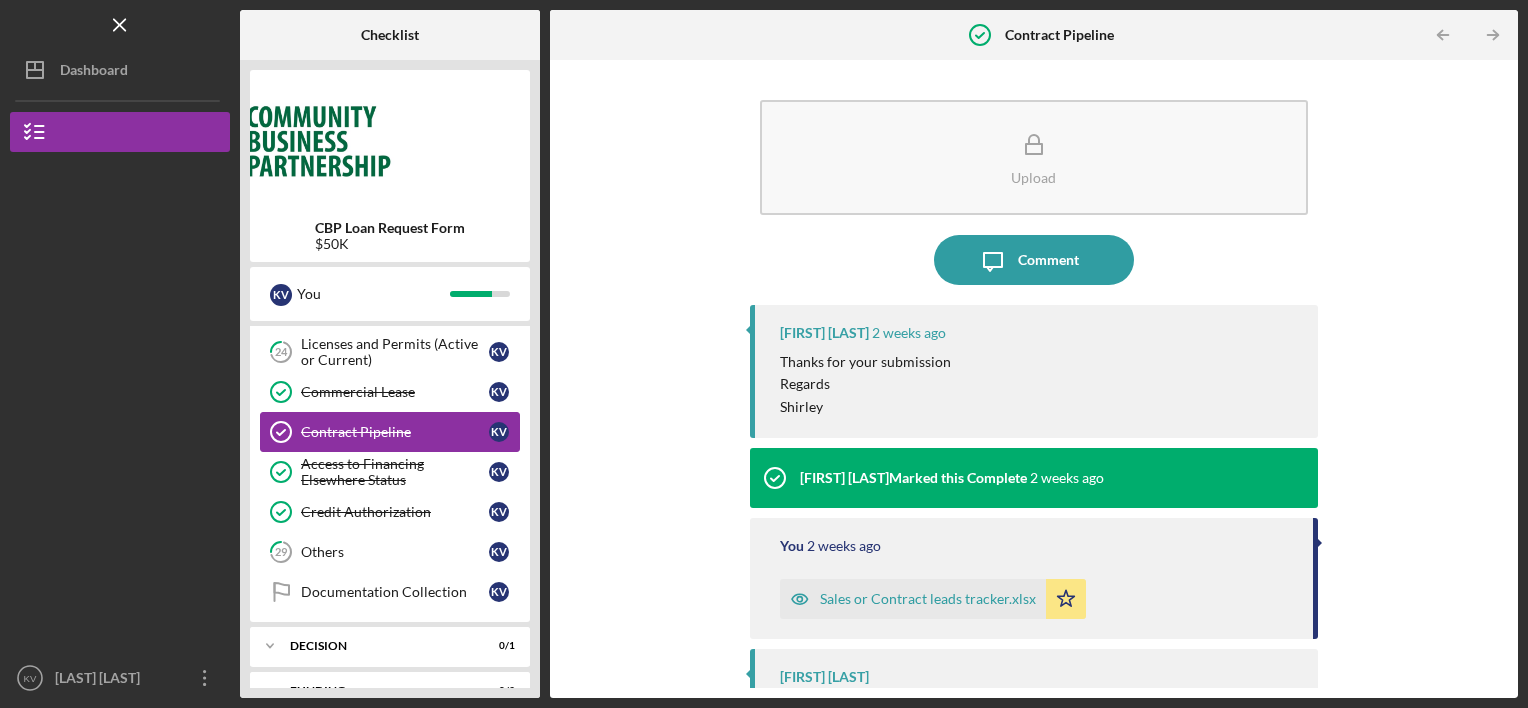 scroll, scrollTop: 880, scrollLeft: 0, axis: vertical 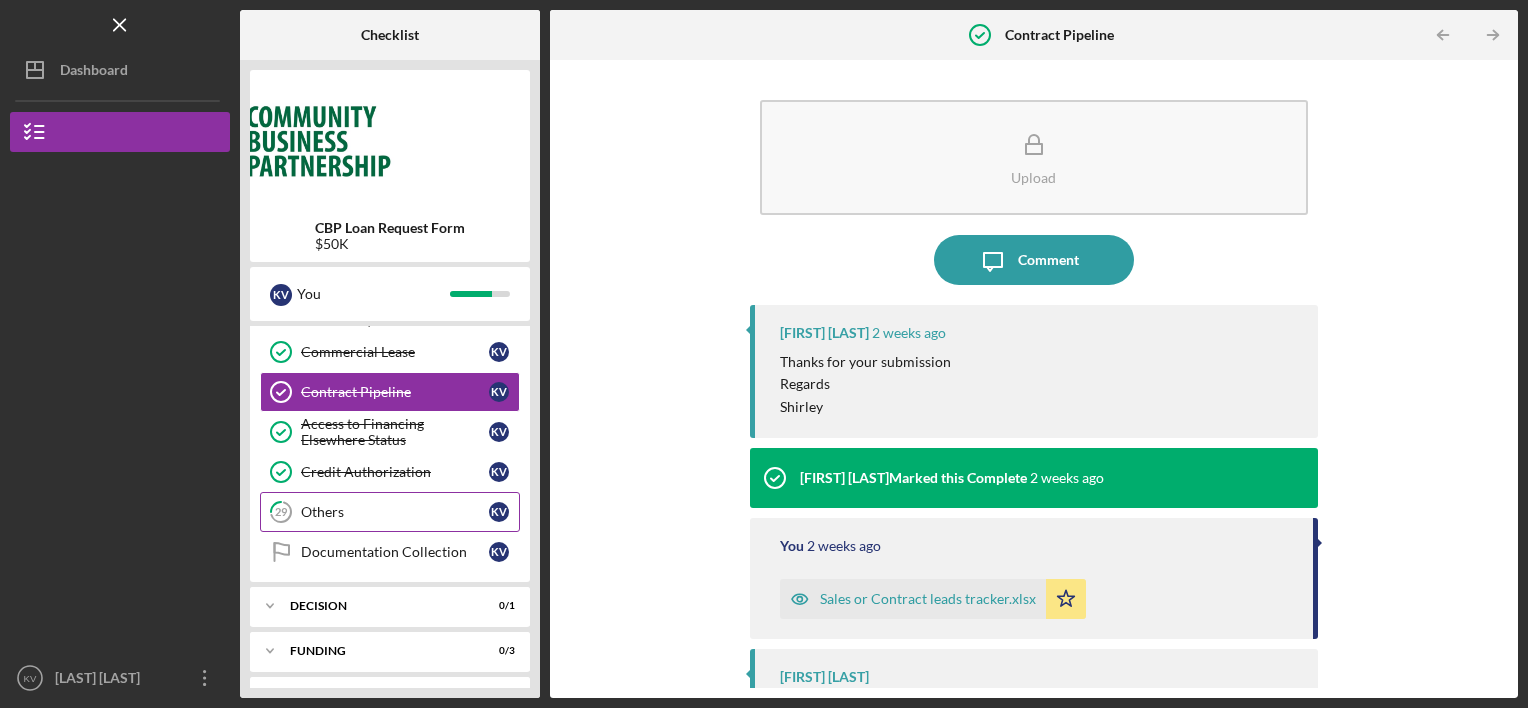 click on "Others" at bounding box center (395, 512) 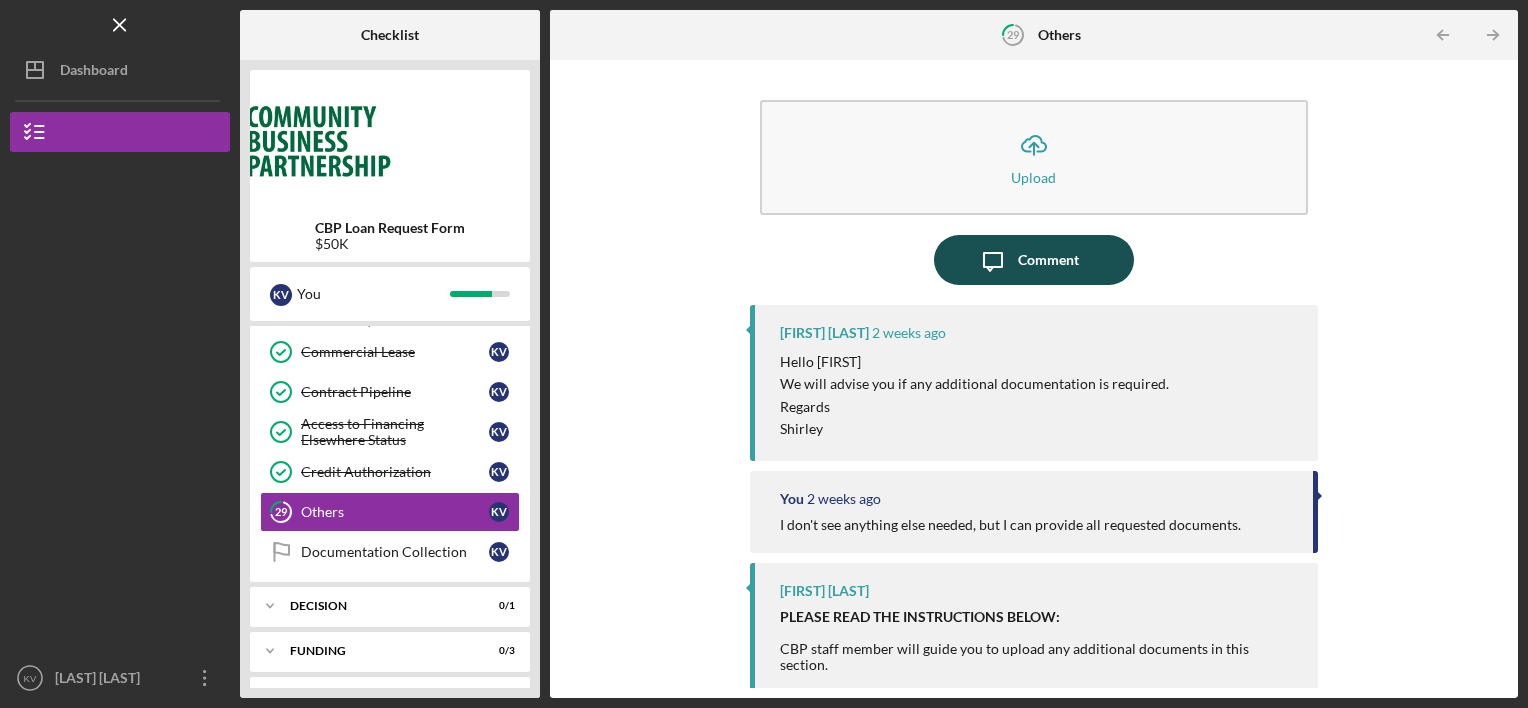 click on "Comment" at bounding box center [1048, 260] 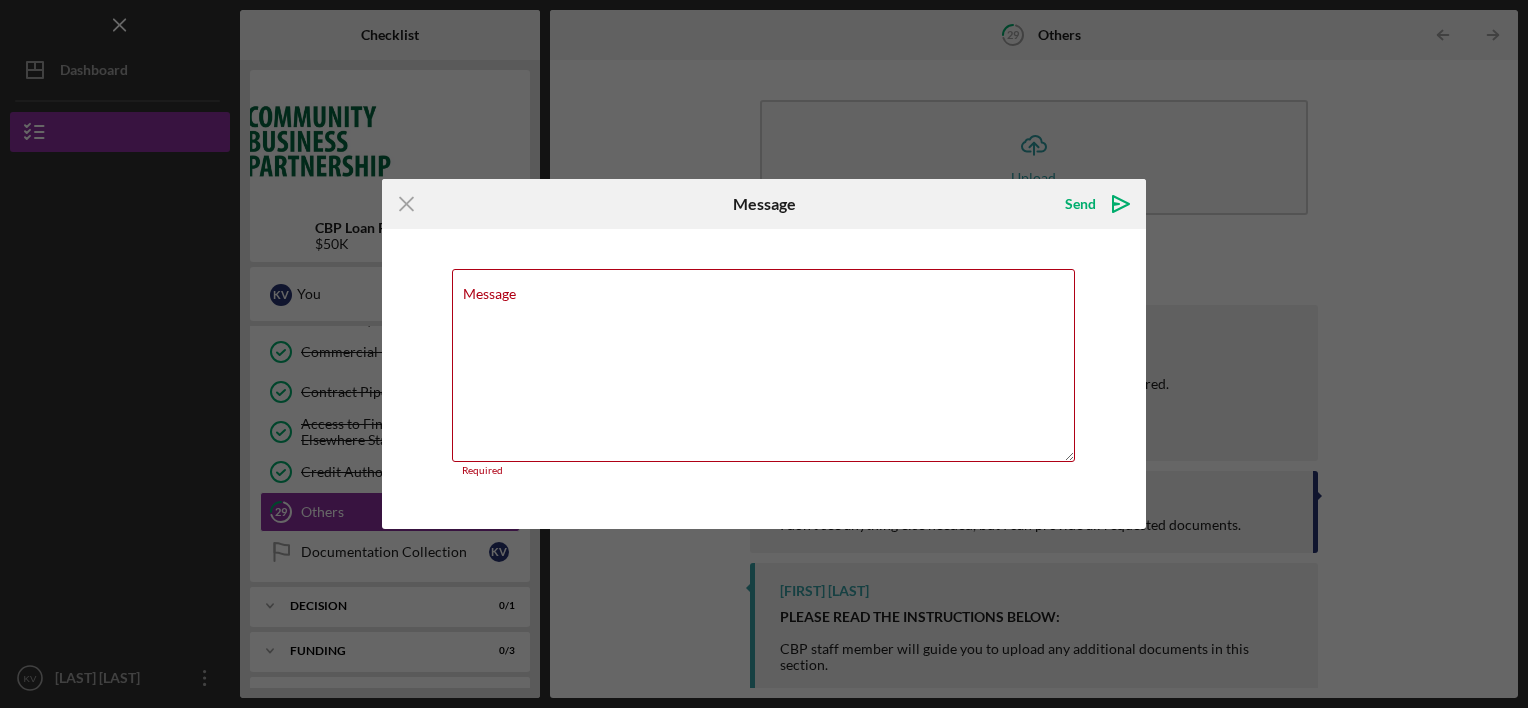 click on "Message Required" at bounding box center (764, 379) 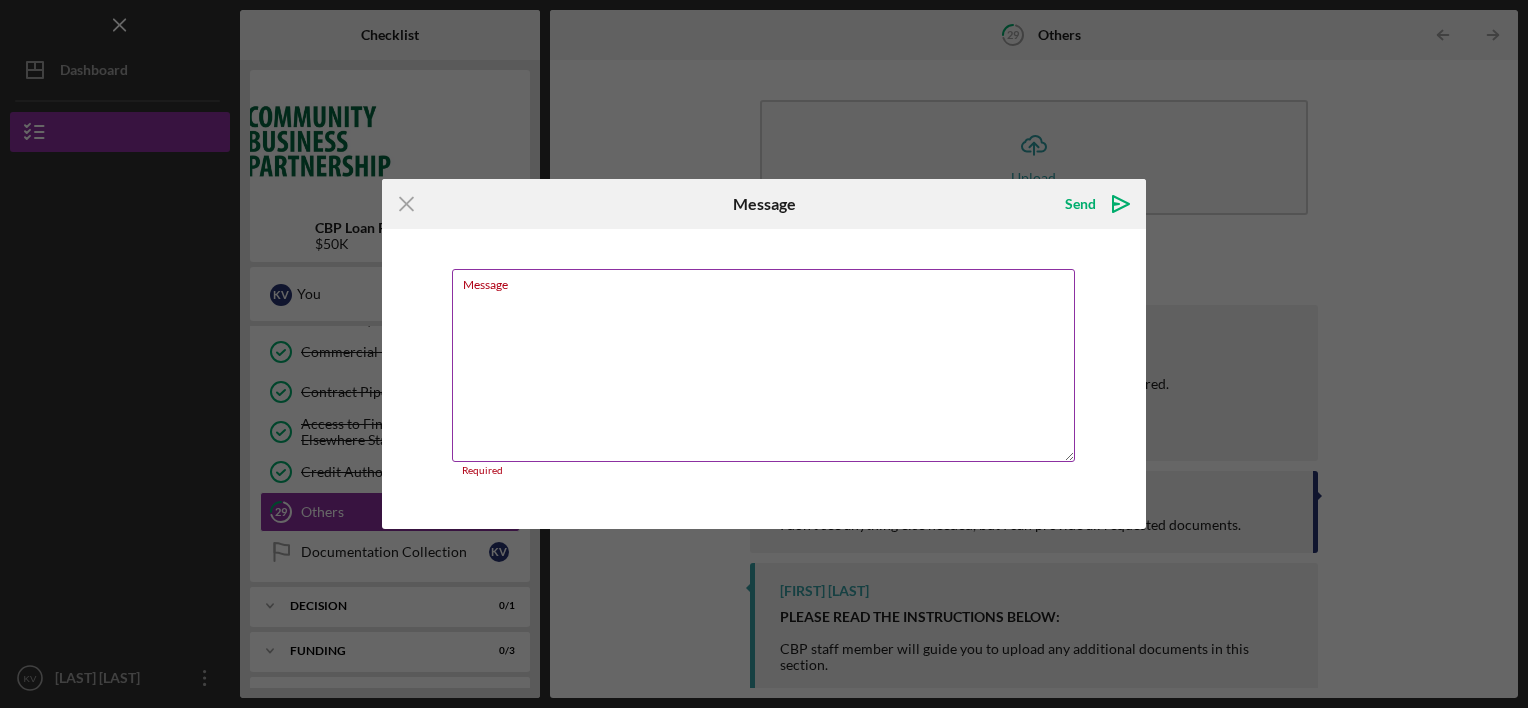 click on "Message" at bounding box center [763, 365] 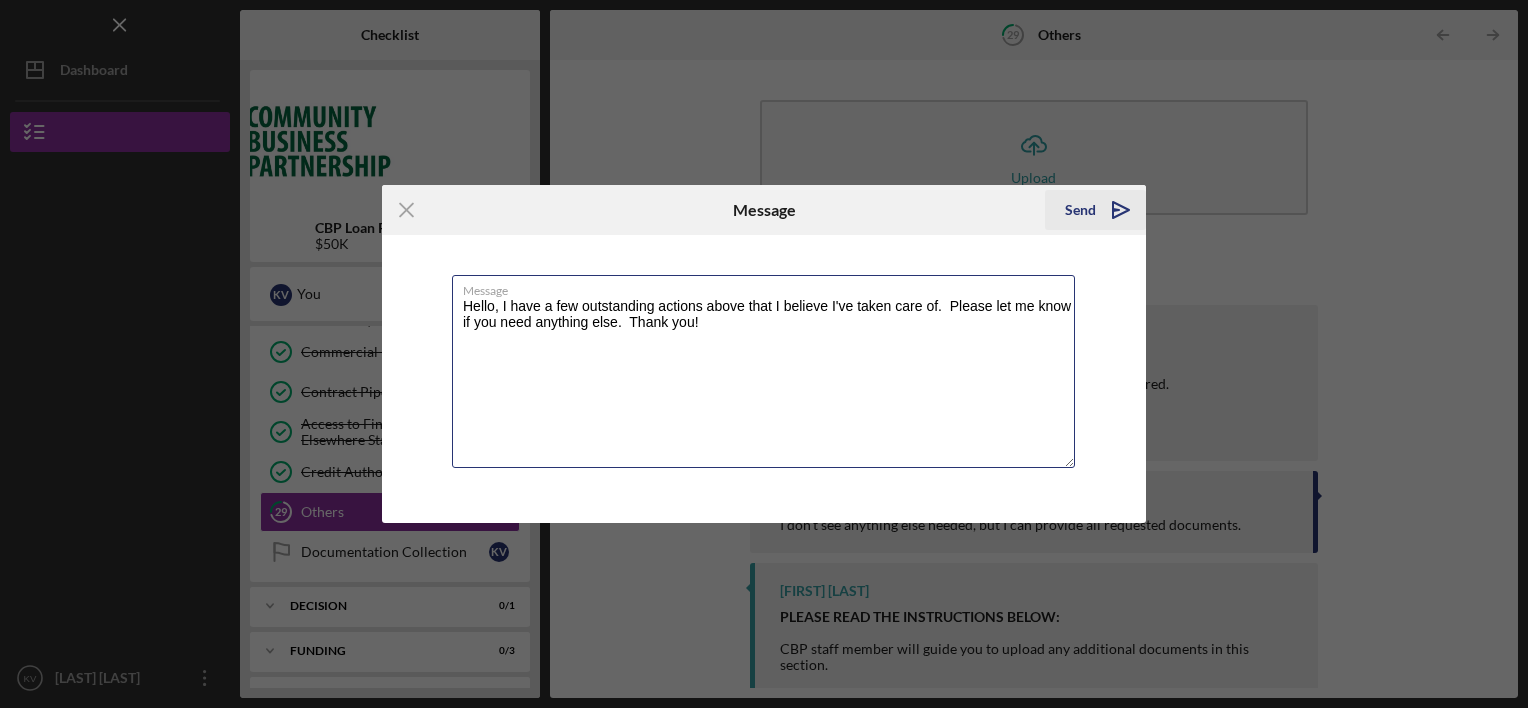 type on "Hello, I have a few outstanding actions above that I believe I've taken care of.  Please let me know if you need anything else.  Thank you!" 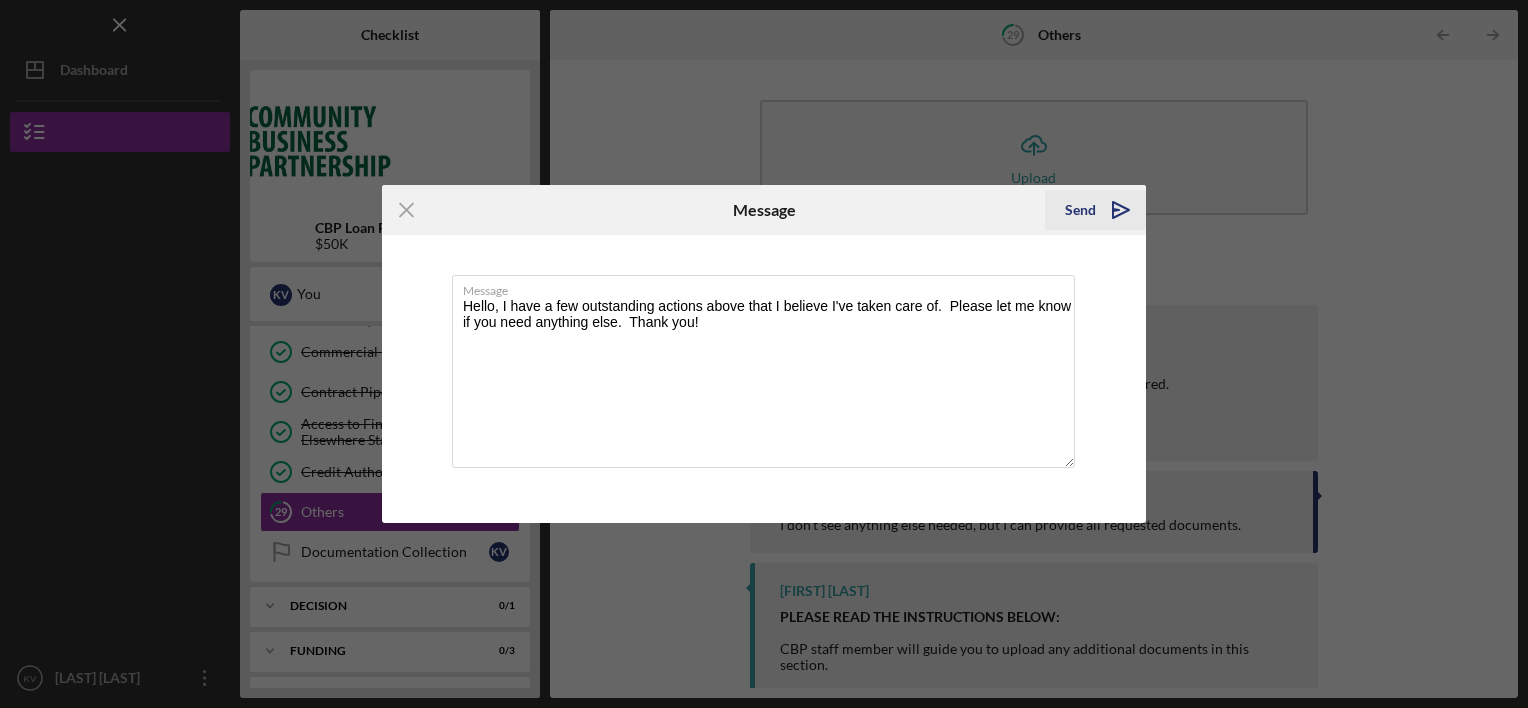 click on "Send" at bounding box center (1080, 210) 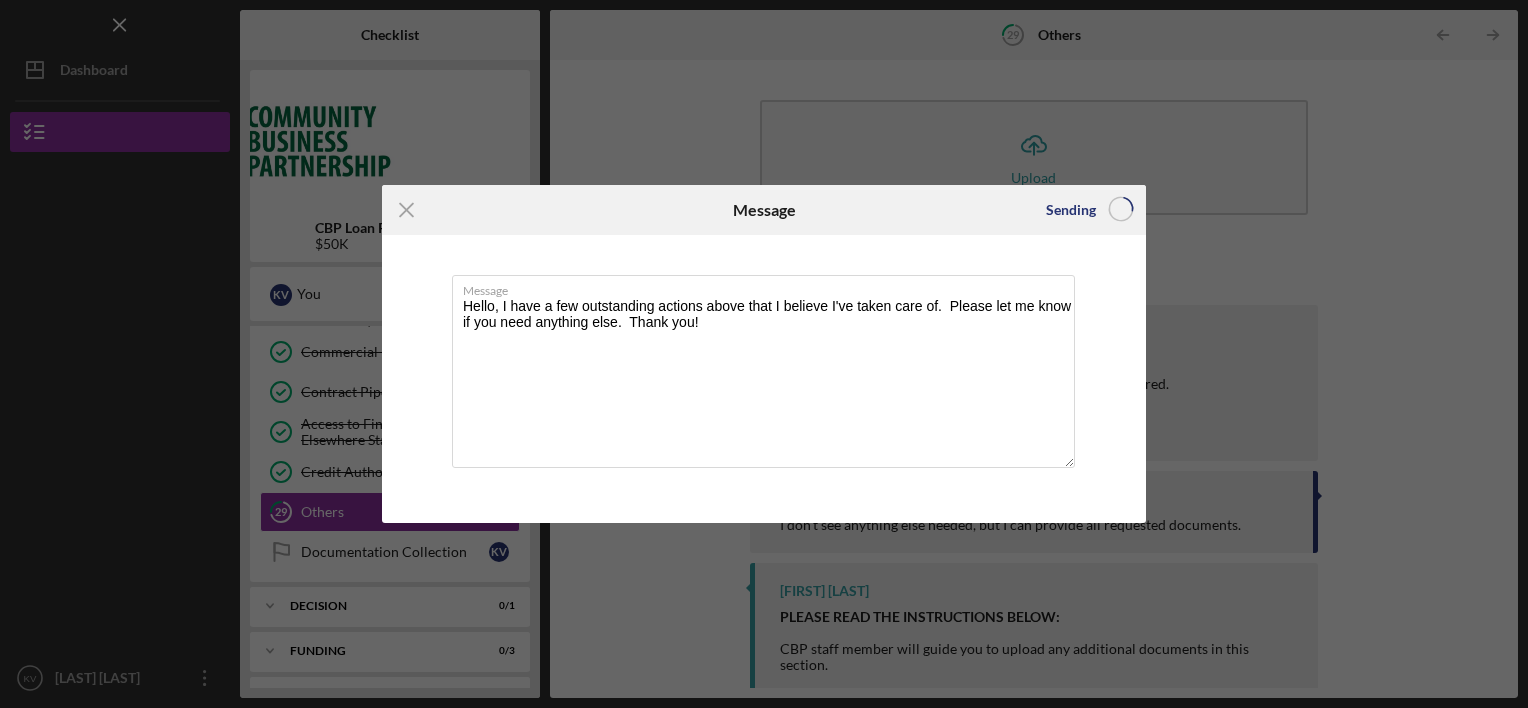 type 